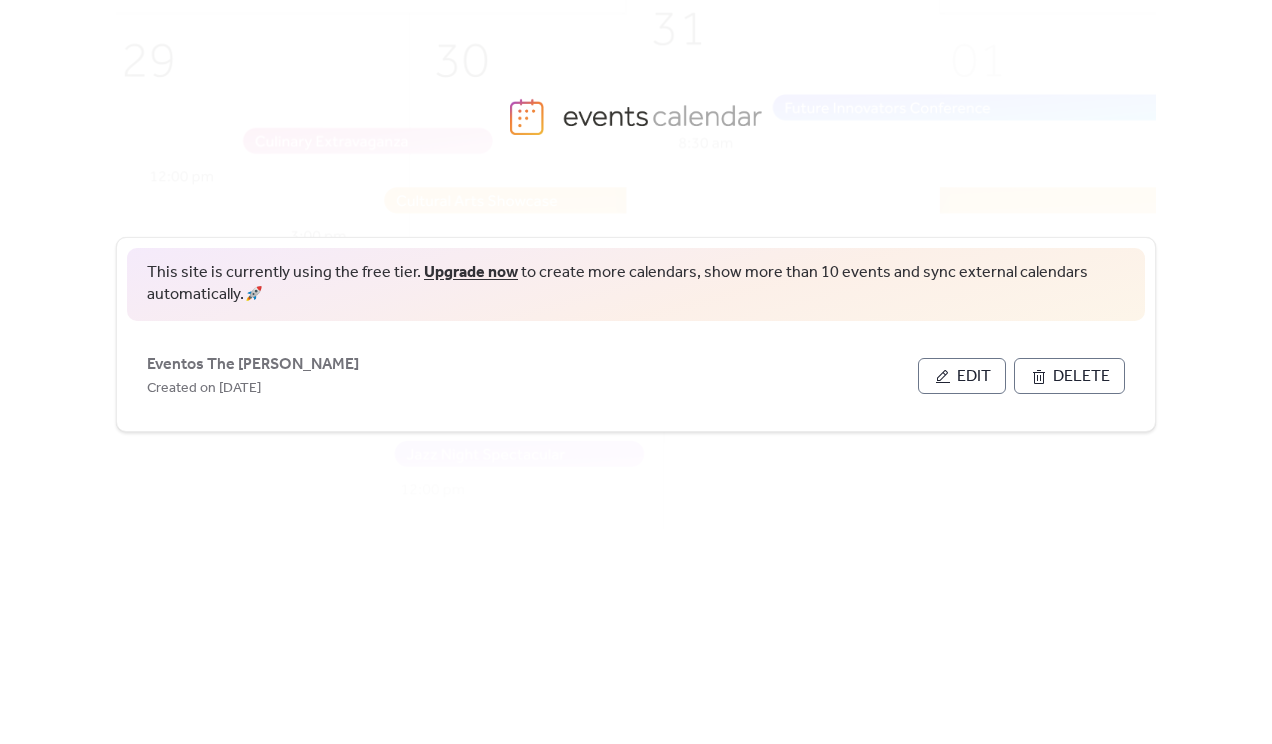 scroll, scrollTop: 0, scrollLeft: 0, axis: both 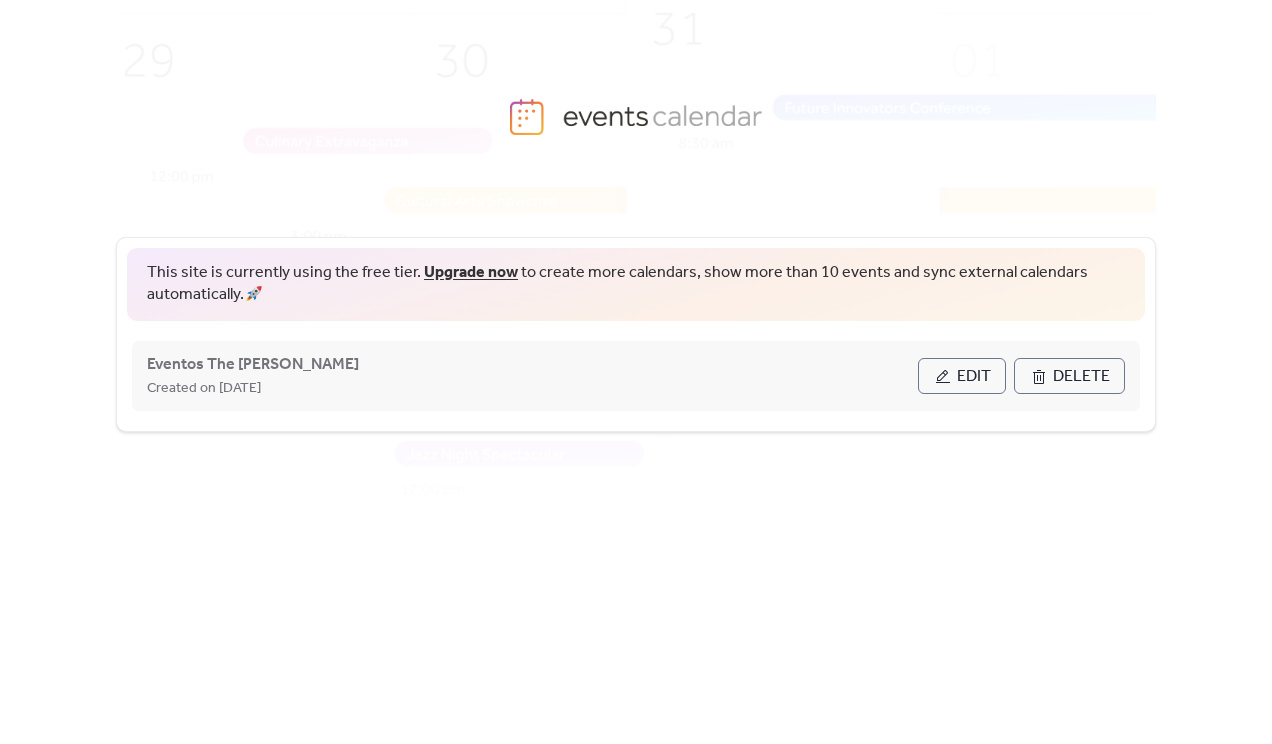 click on "Edit" at bounding box center (962, 376) 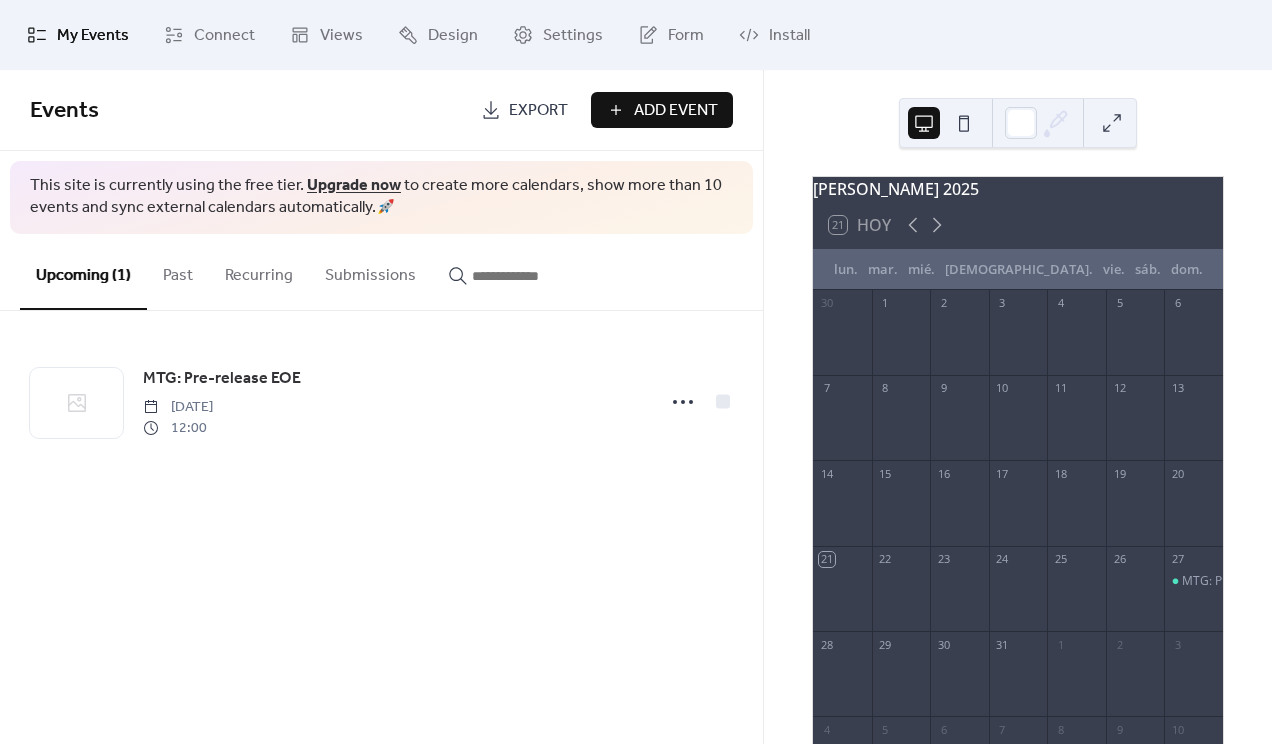 click on "Add Event" at bounding box center [676, 111] 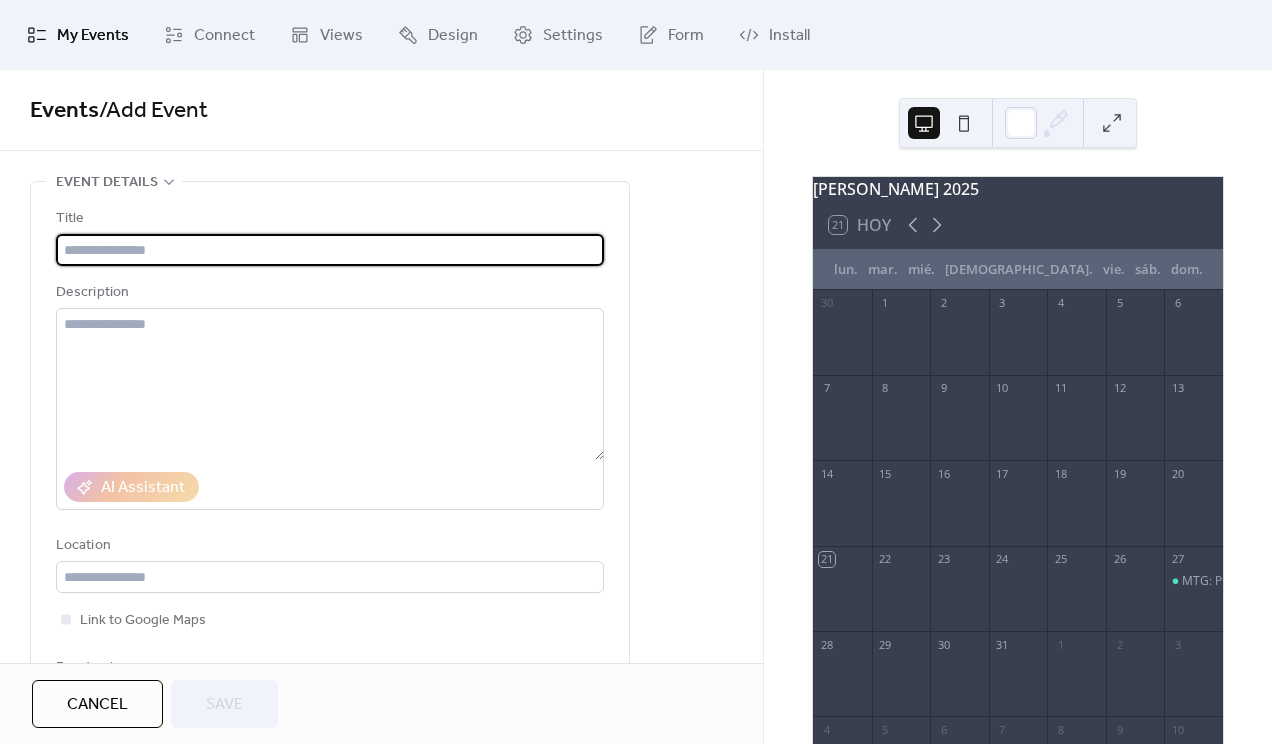click at bounding box center [330, 250] 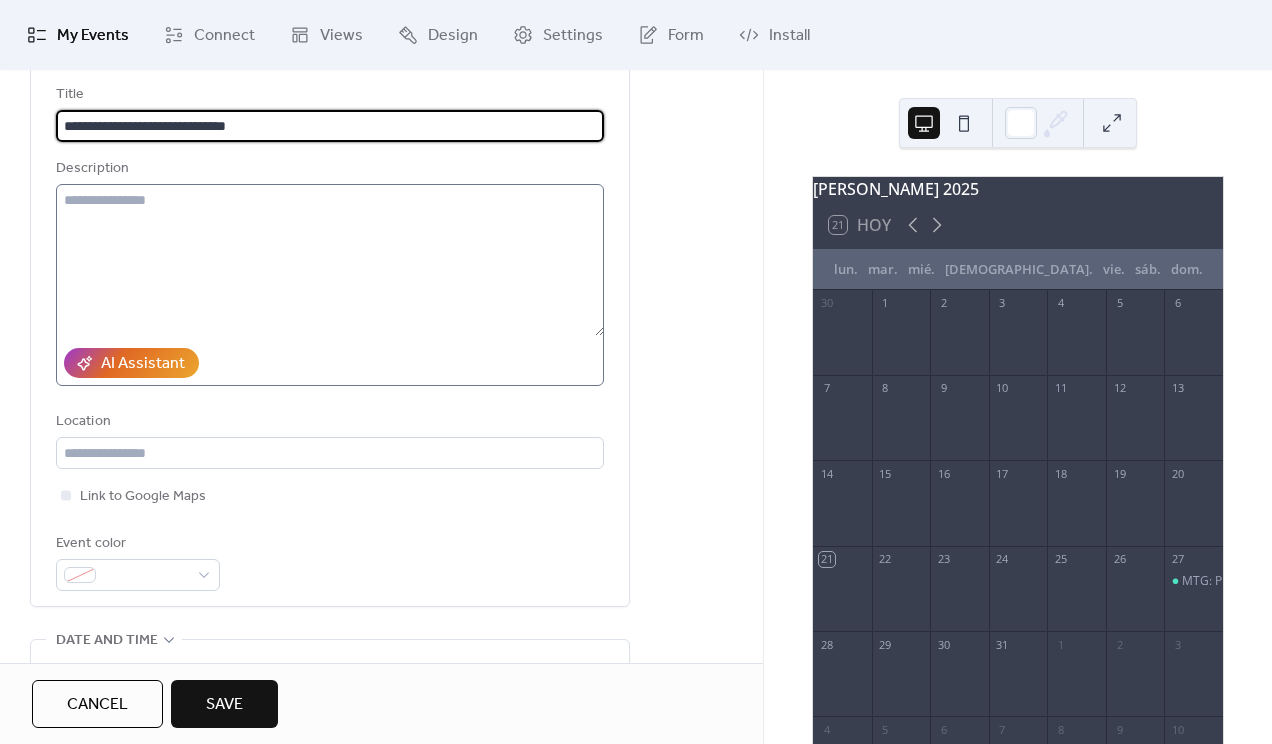 scroll, scrollTop: 161, scrollLeft: 0, axis: vertical 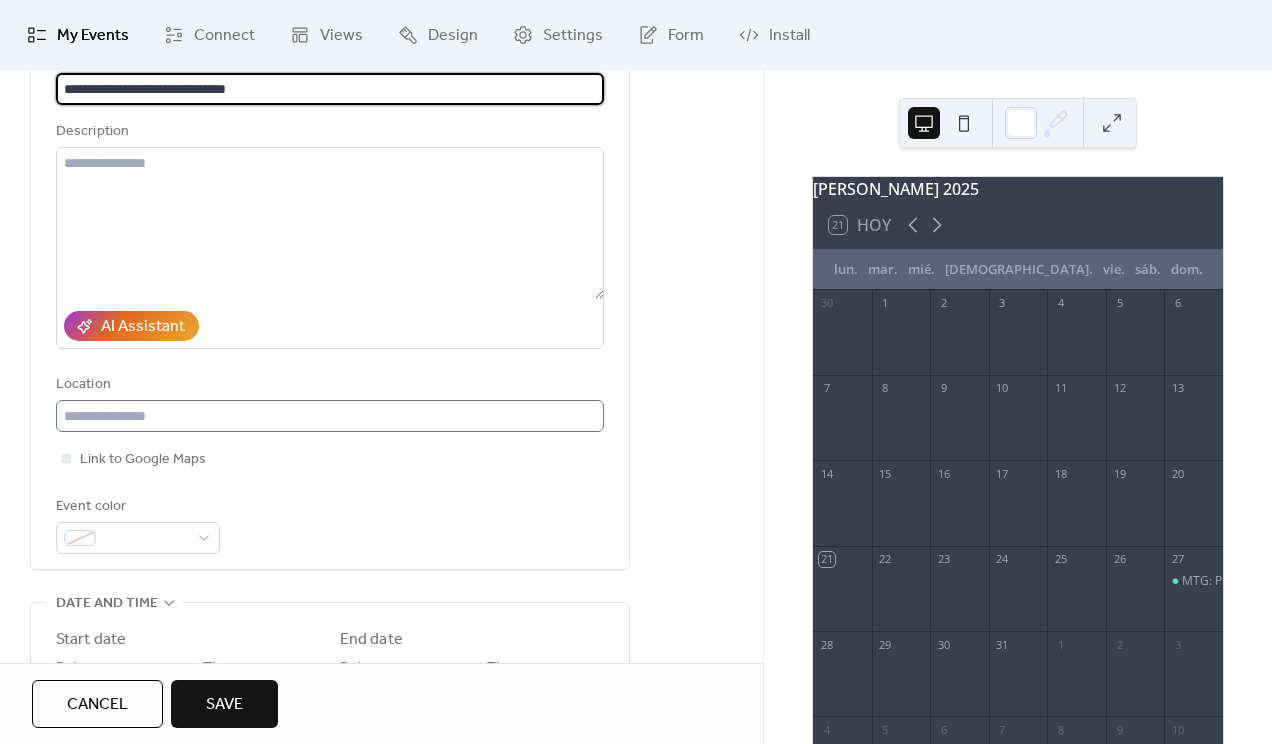 type on "**********" 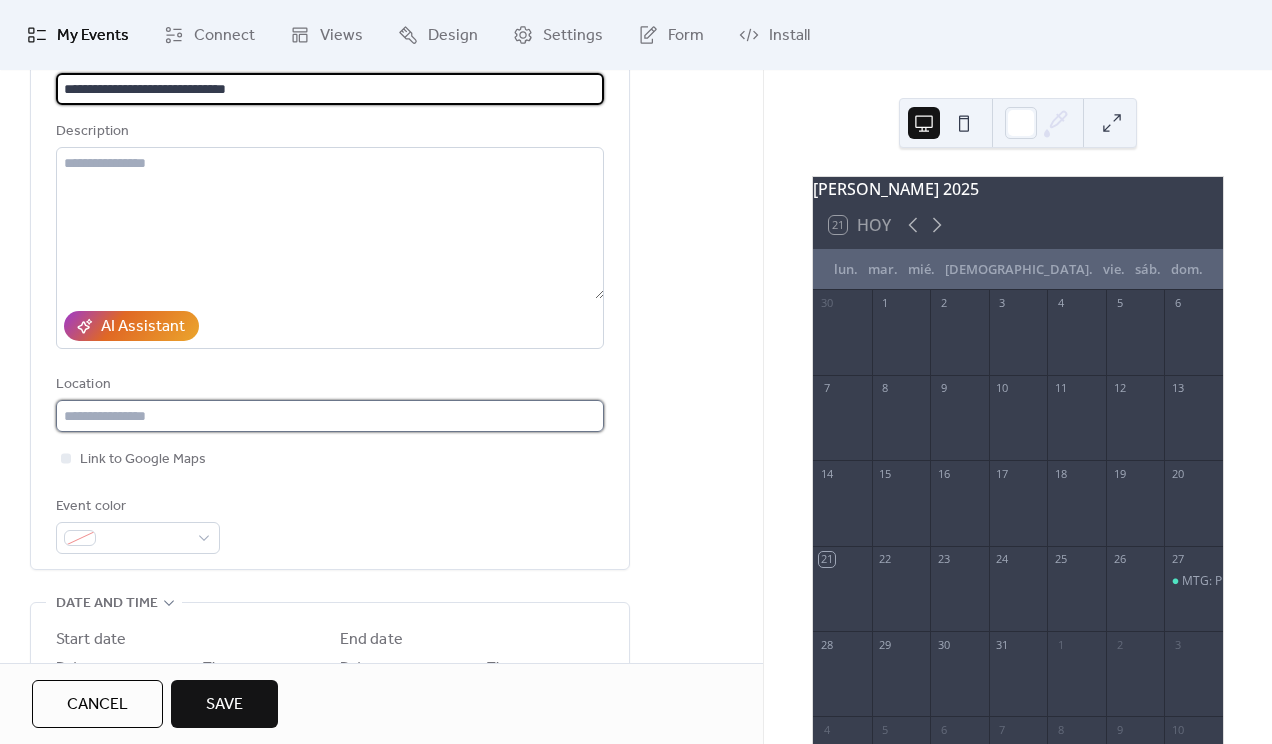 click at bounding box center [330, 416] 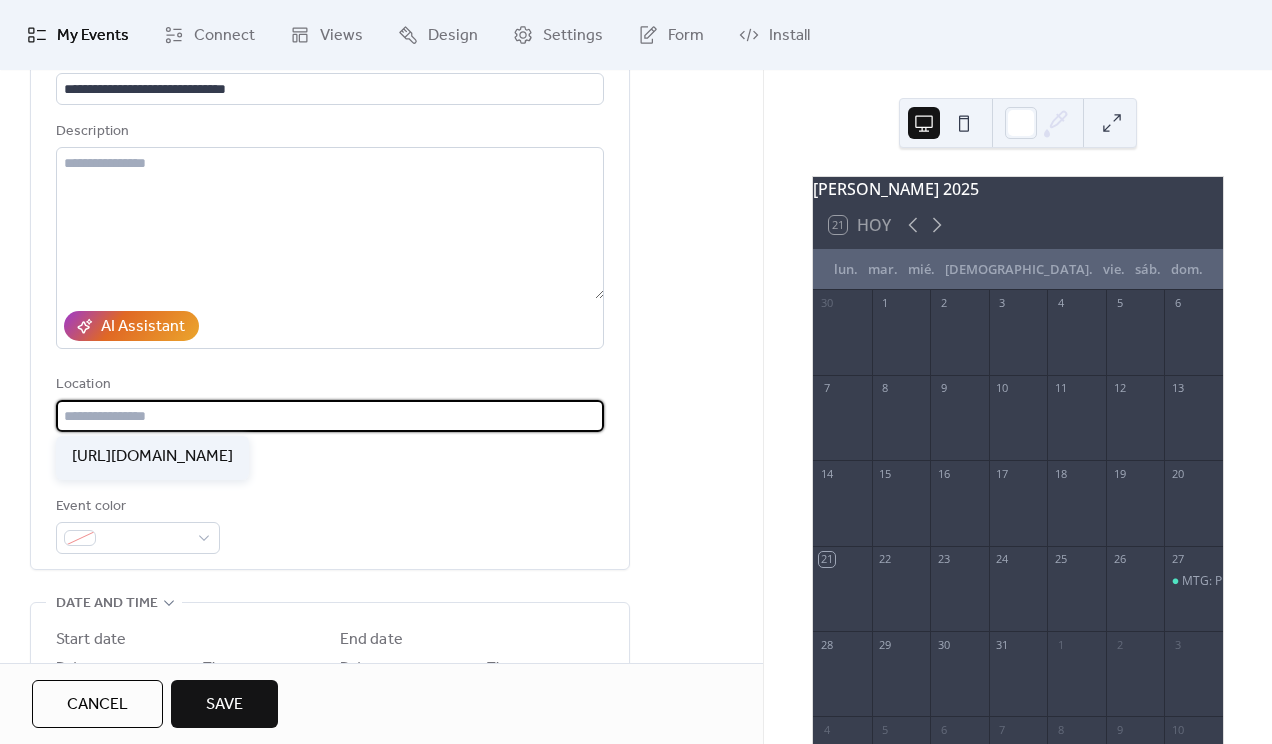type on "**********" 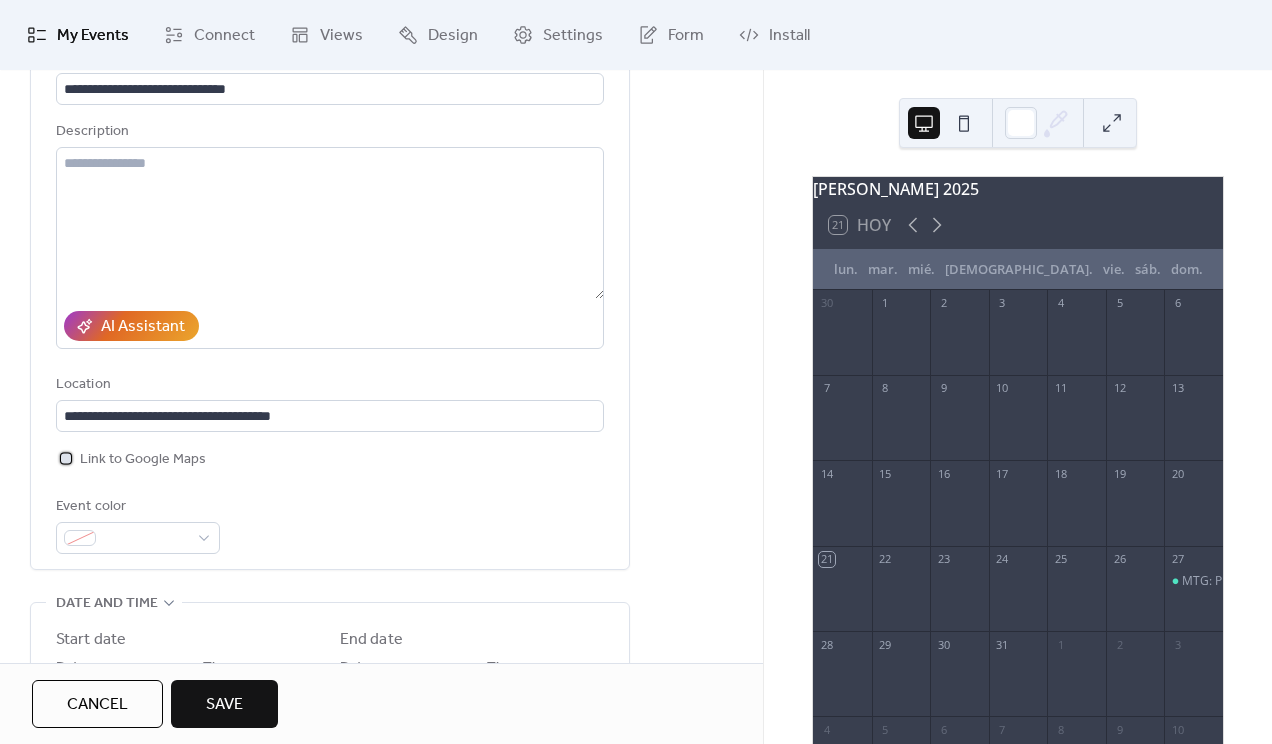 click on "Link to Google Maps" at bounding box center [143, 460] 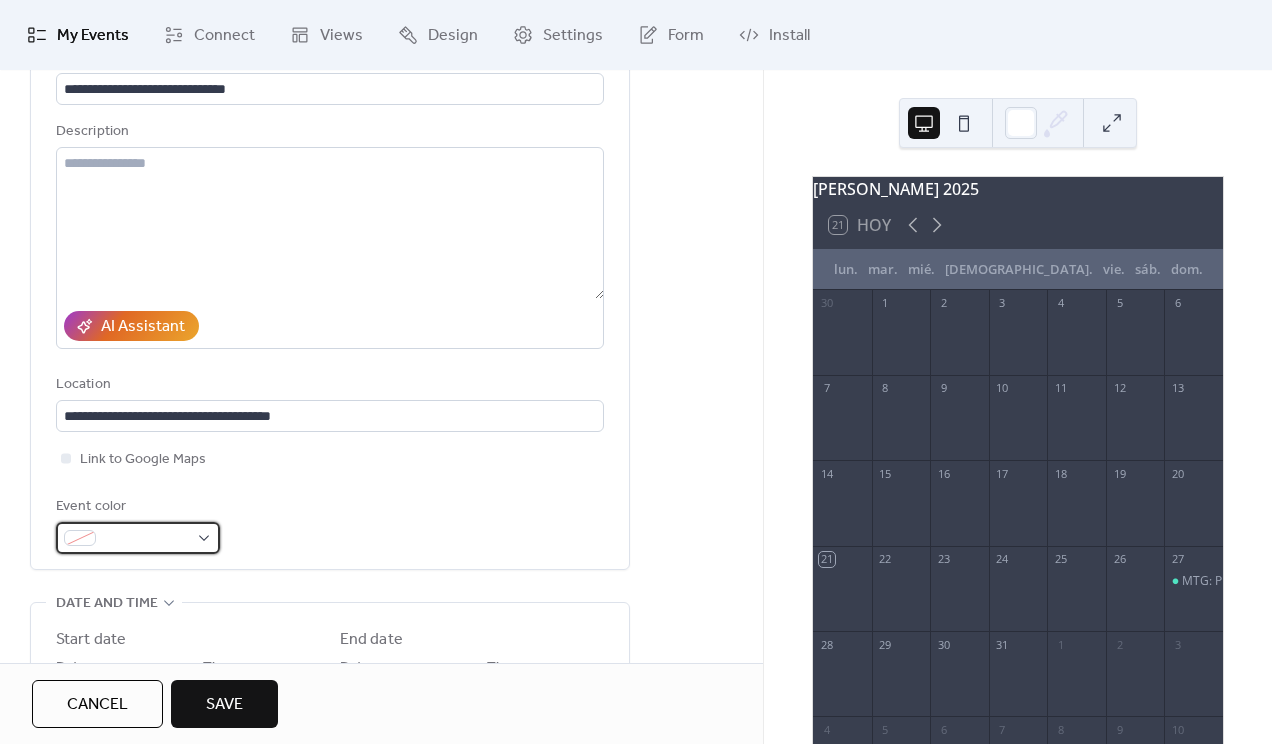 click at bounding box center [146, 539] 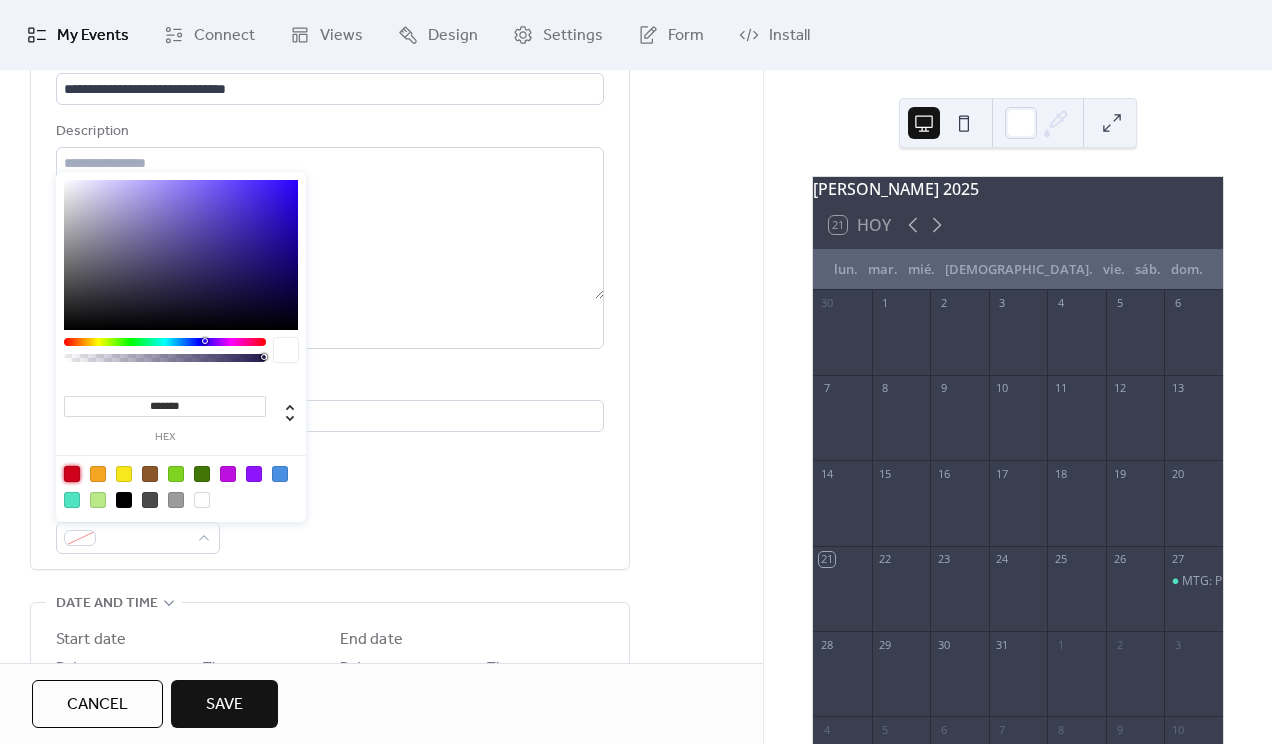 click at bounding box center (72, 474) 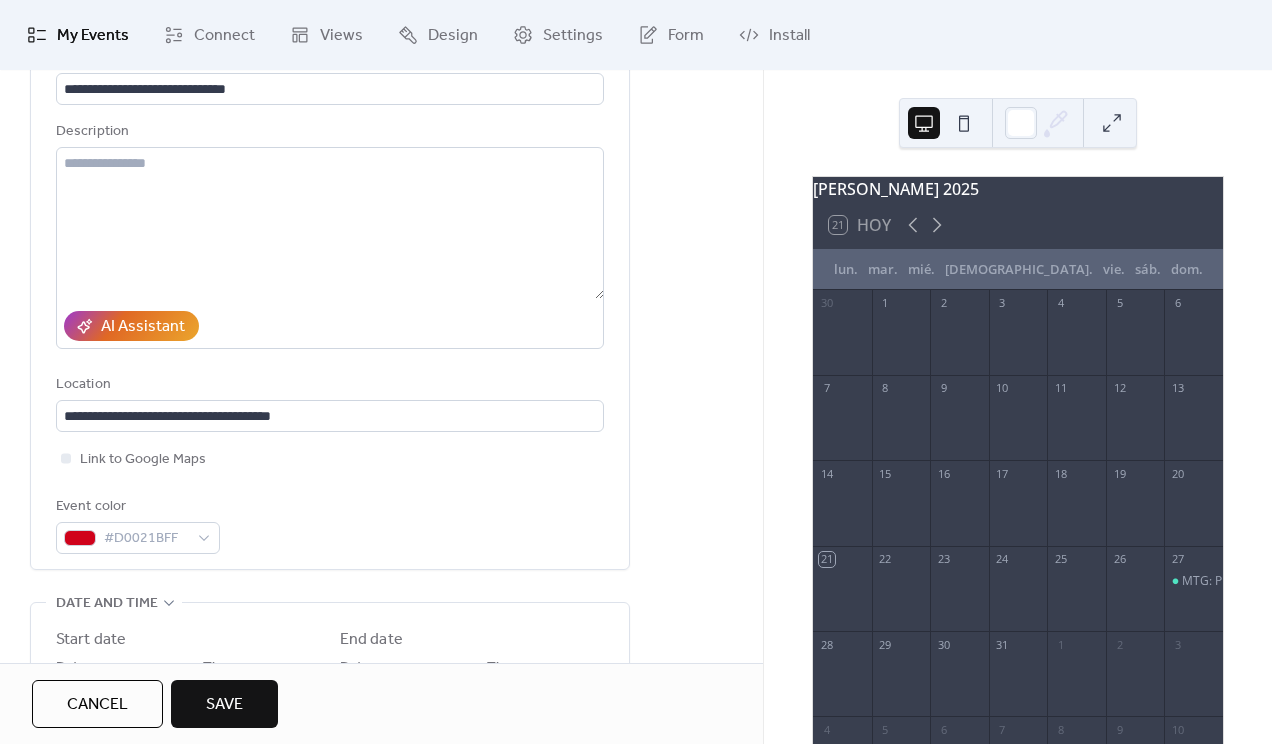 click on "Event color #D0021BFF" at bounding box center (330, 524) 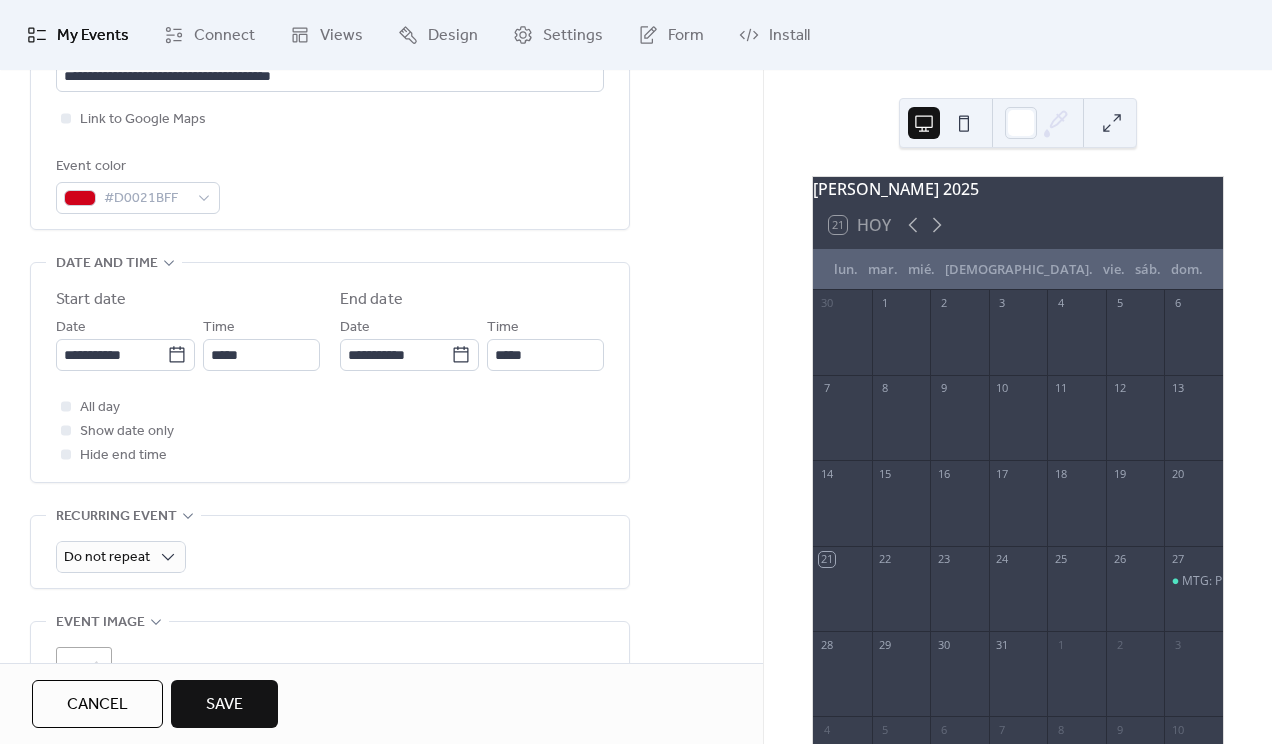 scroll, scrollTop: 510, scrollLeft: 0, axis: vertical 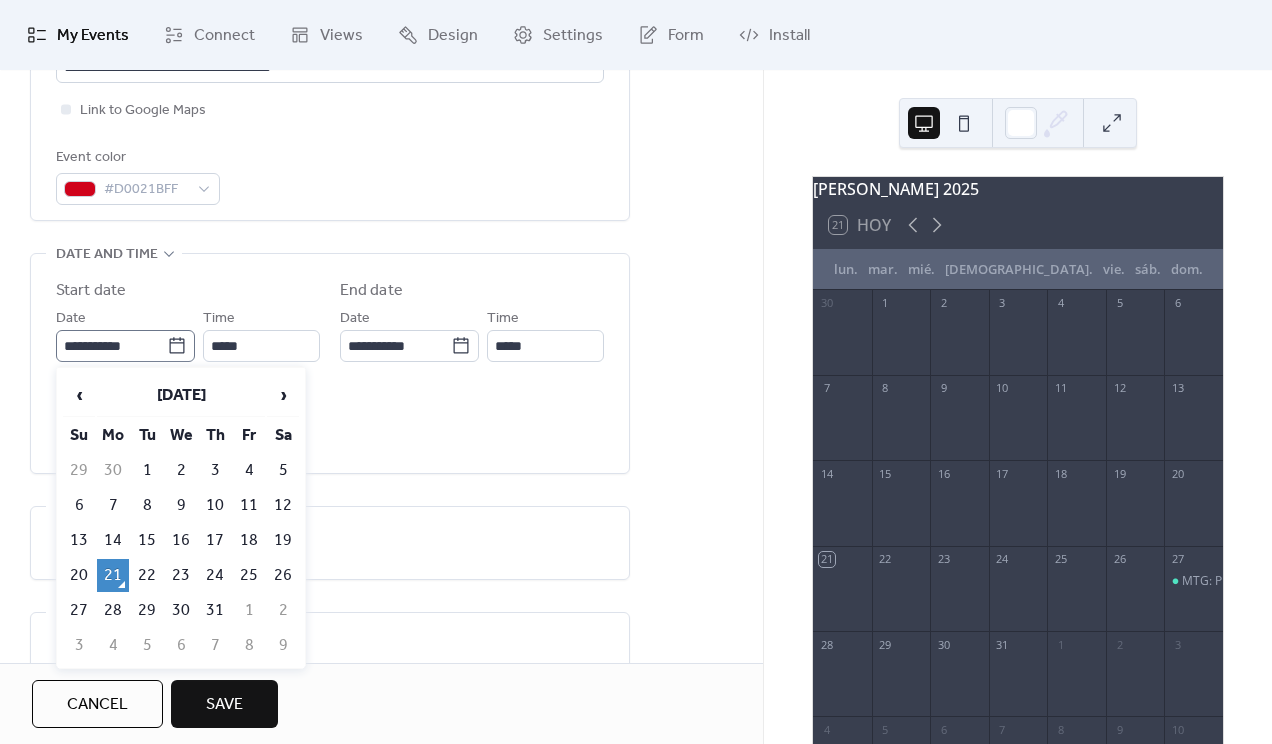 click 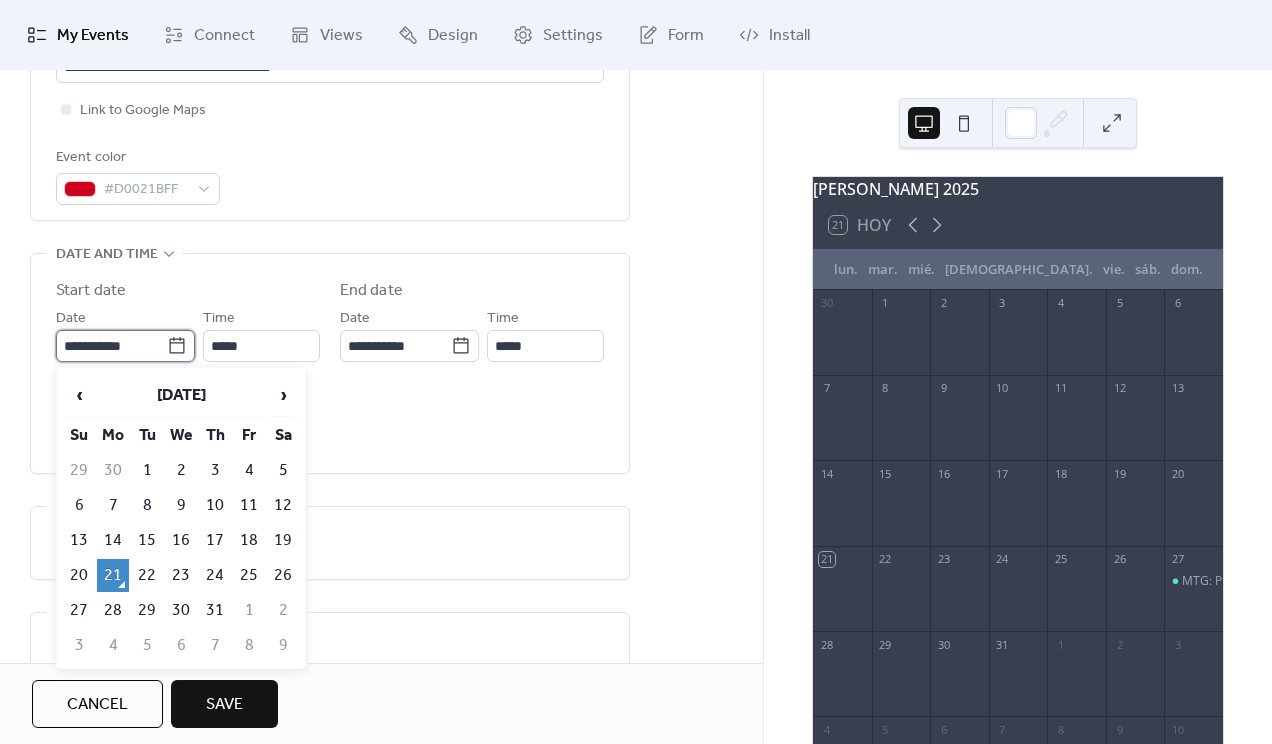 click on "**********" at bounding box center [111, 346] 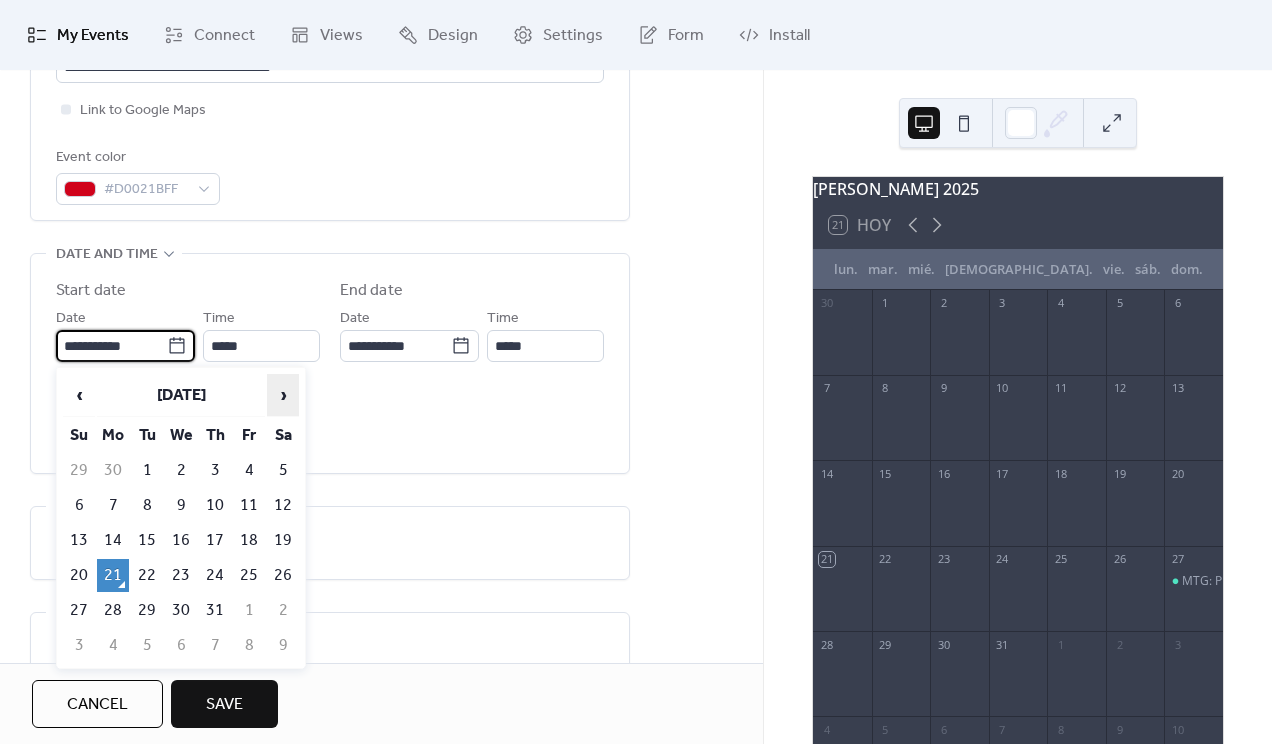 click on "›" at bounding box center (283, 395) 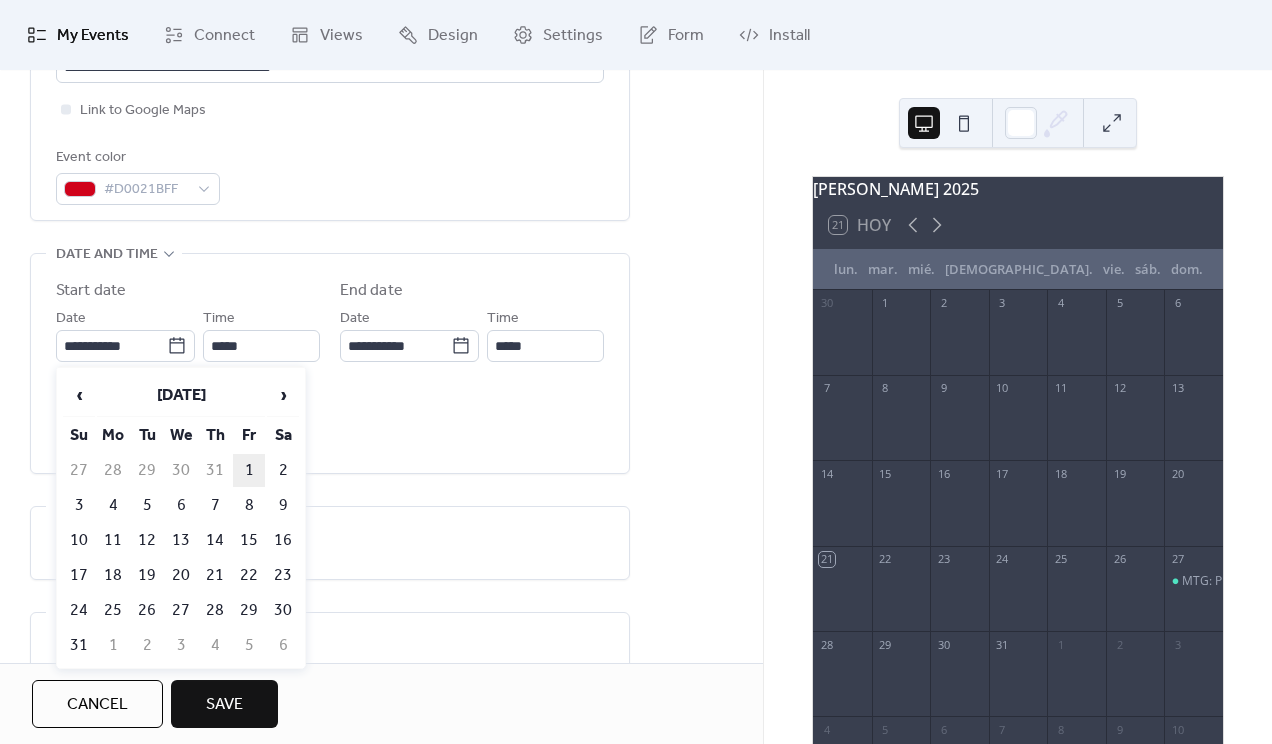 click on "1" at bounding box center (249, 470) 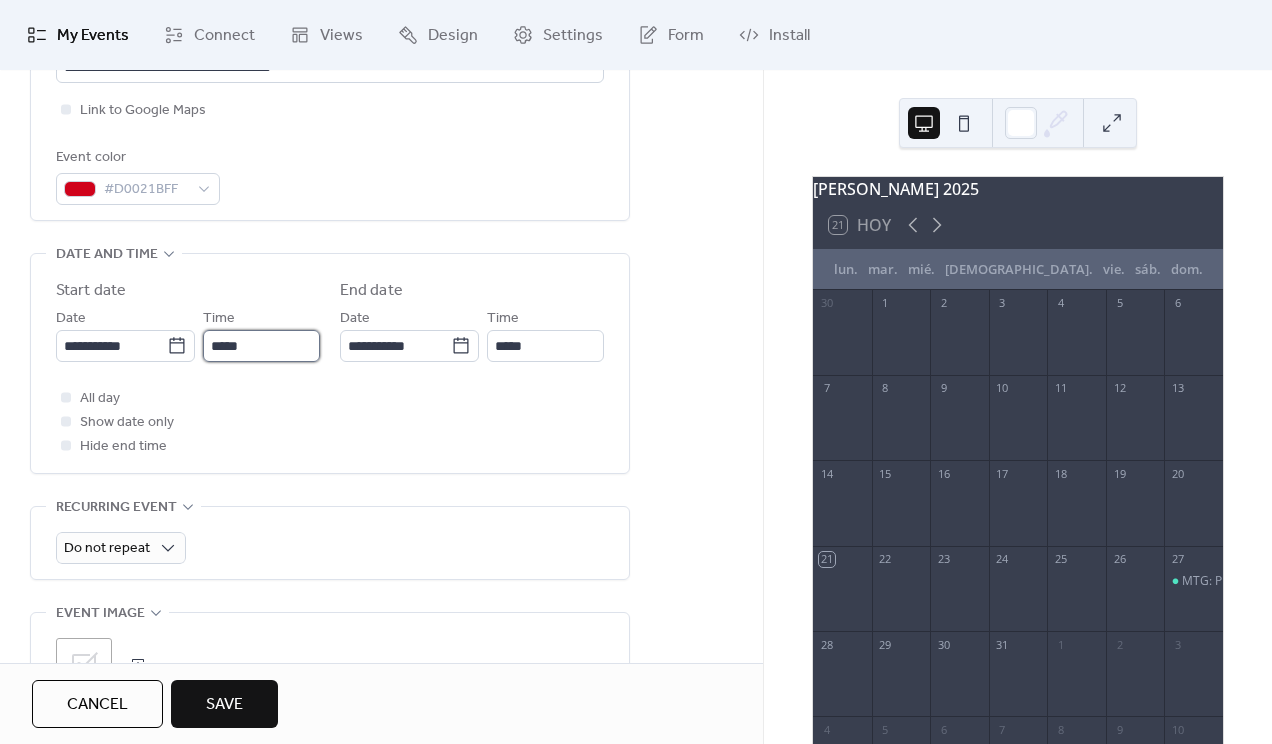 click on "*****" at bounding box center (261, 346) 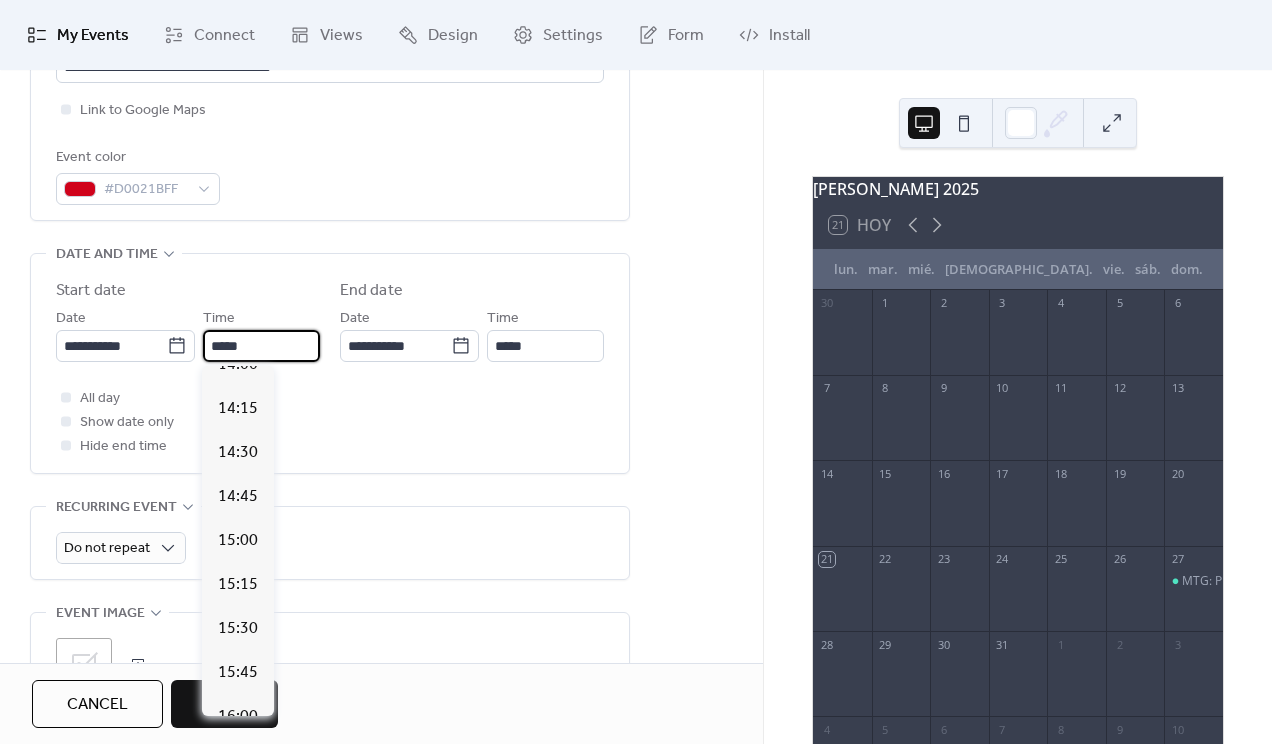 scroll, scrollTop: 2531, scrollLeft: 0, axis: vertical 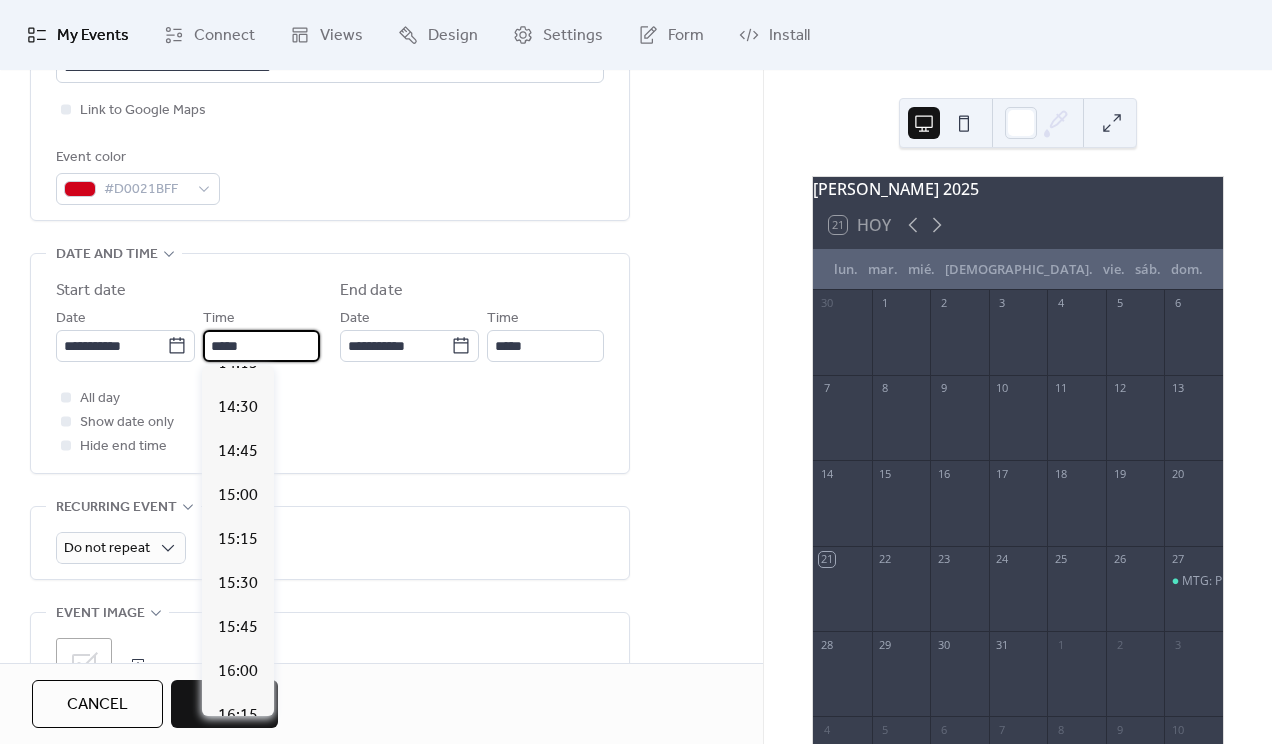 click on "Event color #D0021BFF" at bounding box center (330, 175) 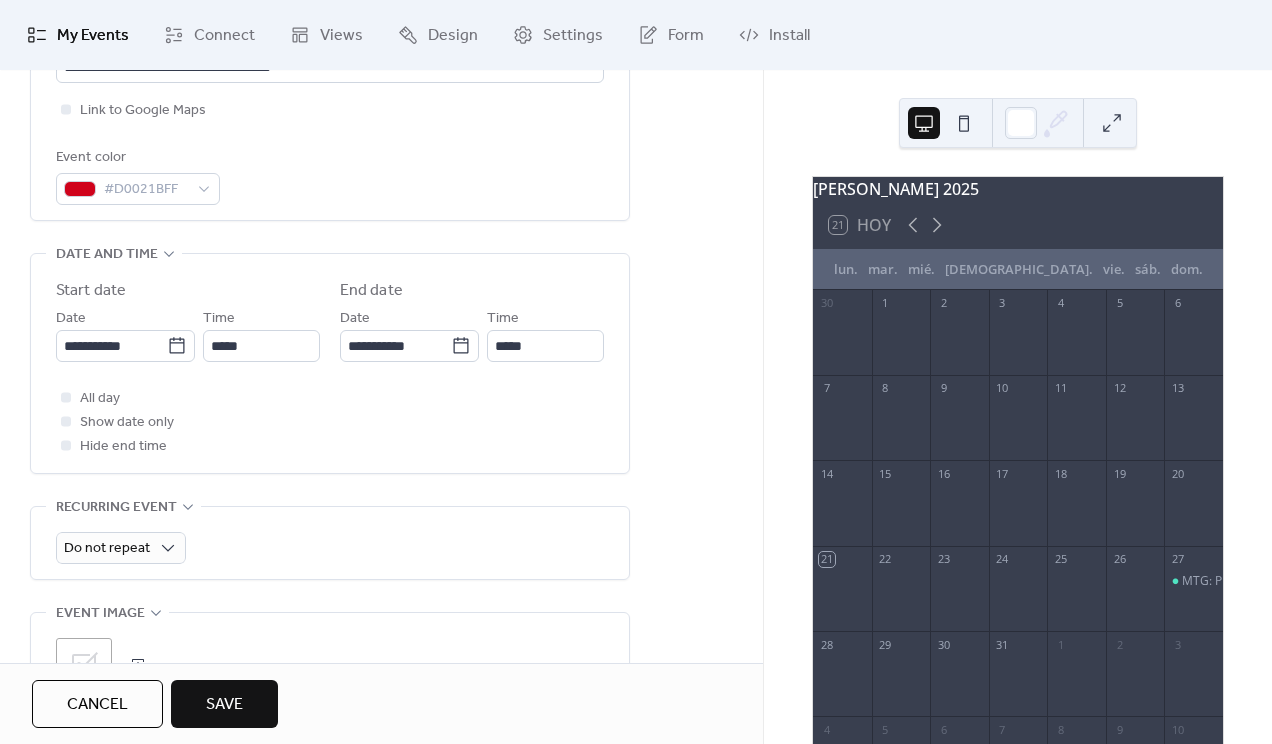 scroll, scrollTop: 0, scrollLeft: 0, axis: both 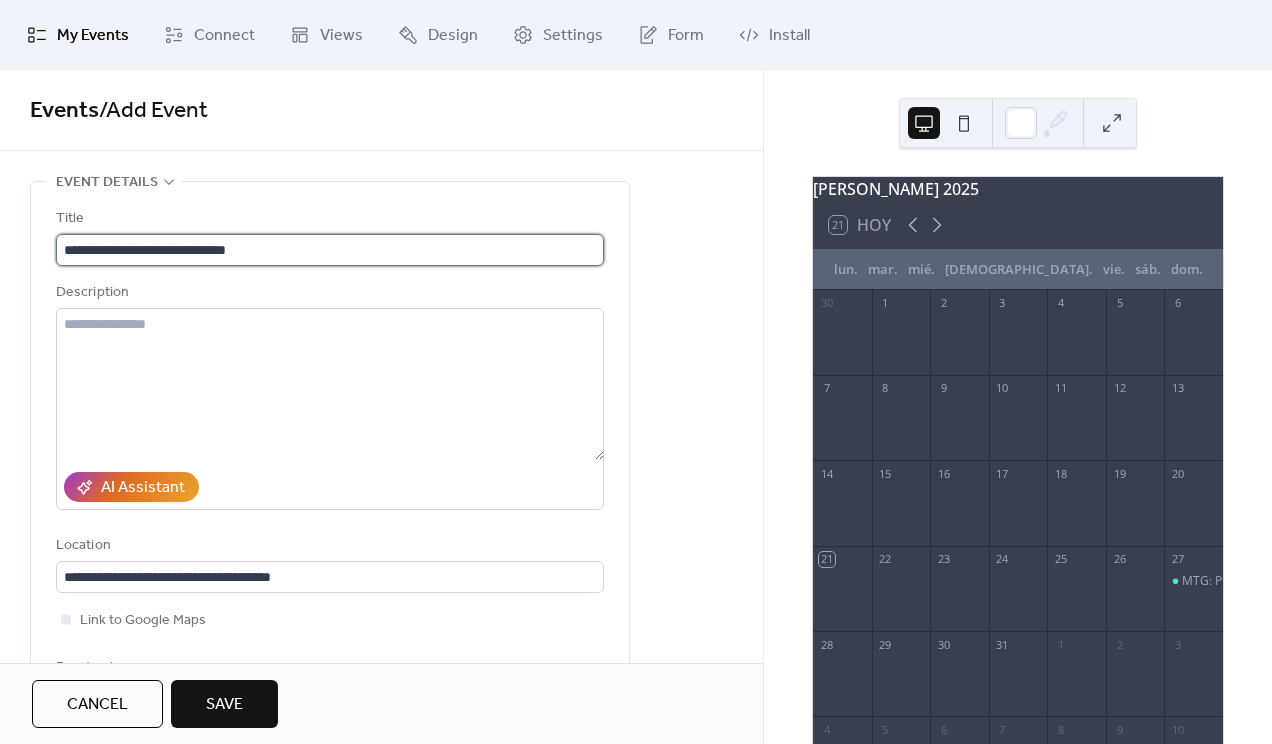click on "**********" at bounding box center (330, 250) 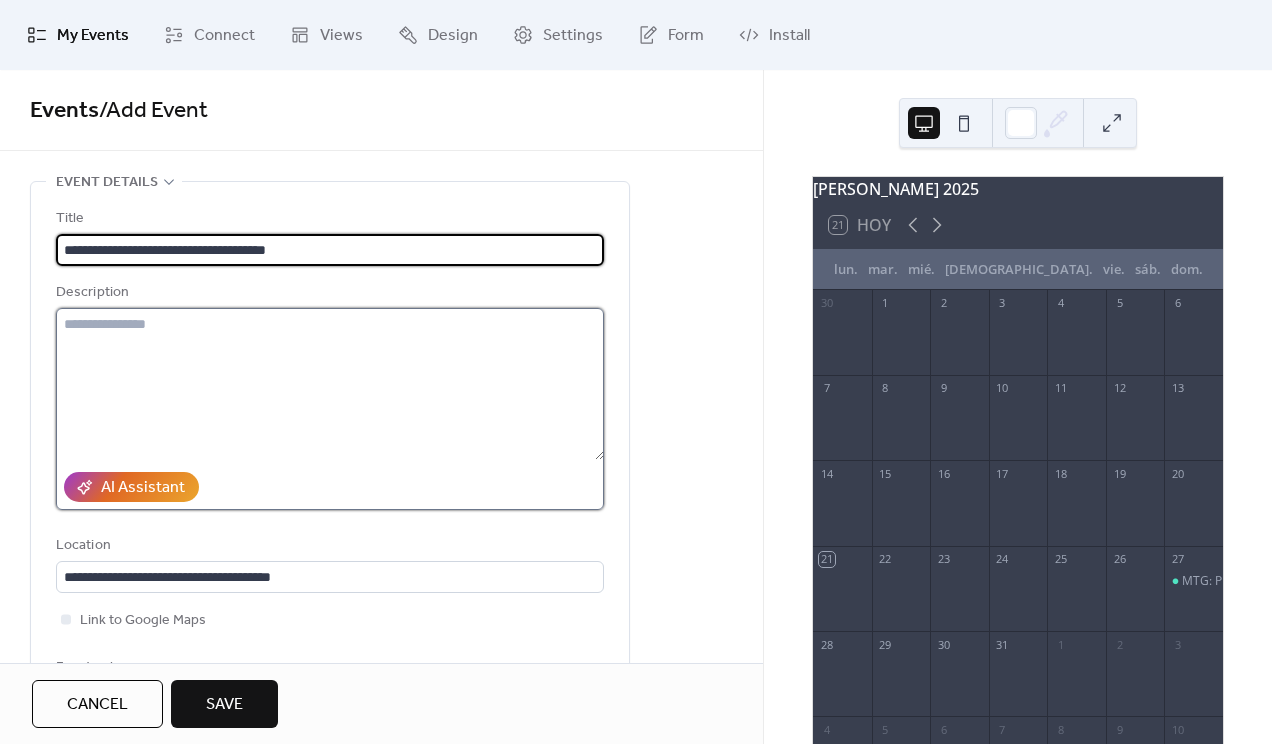 click at bounding box center (330, 384) 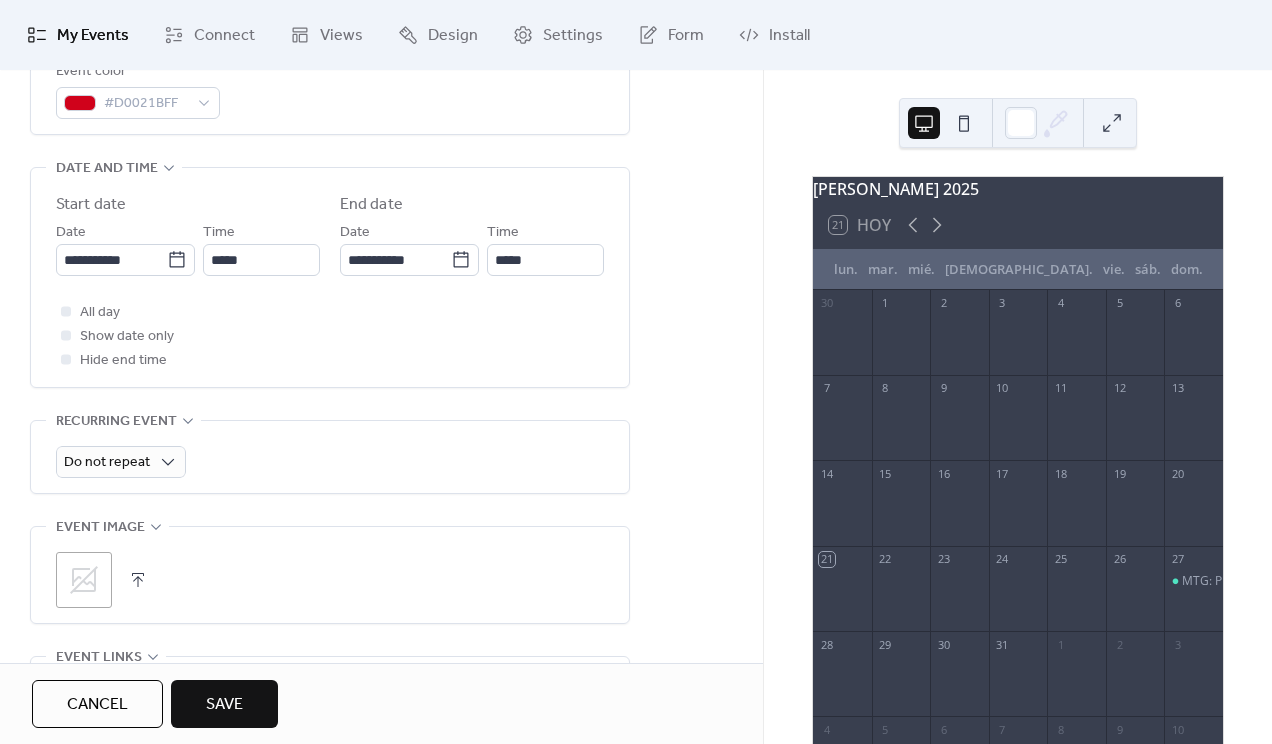 scroll, scrollTop: 625, scrollLeft: 0, axis: vertical 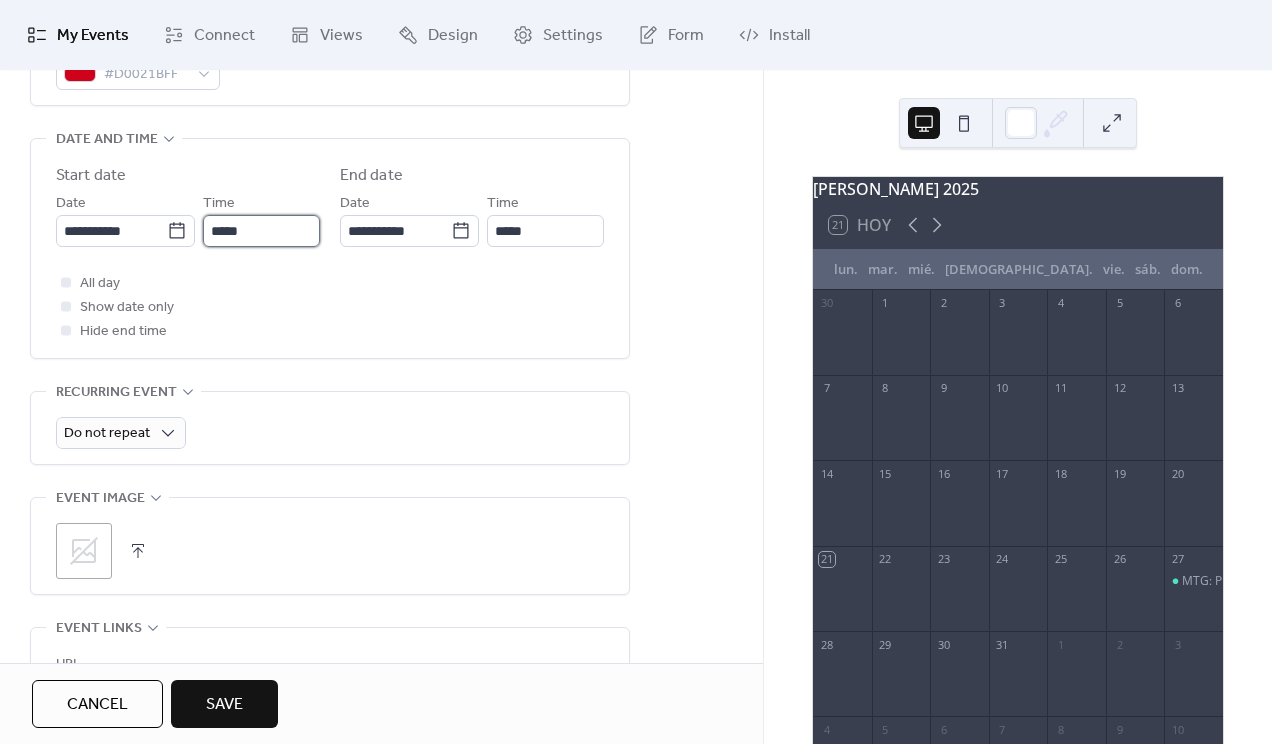 click on "*****" at bounding box center [261, 231] 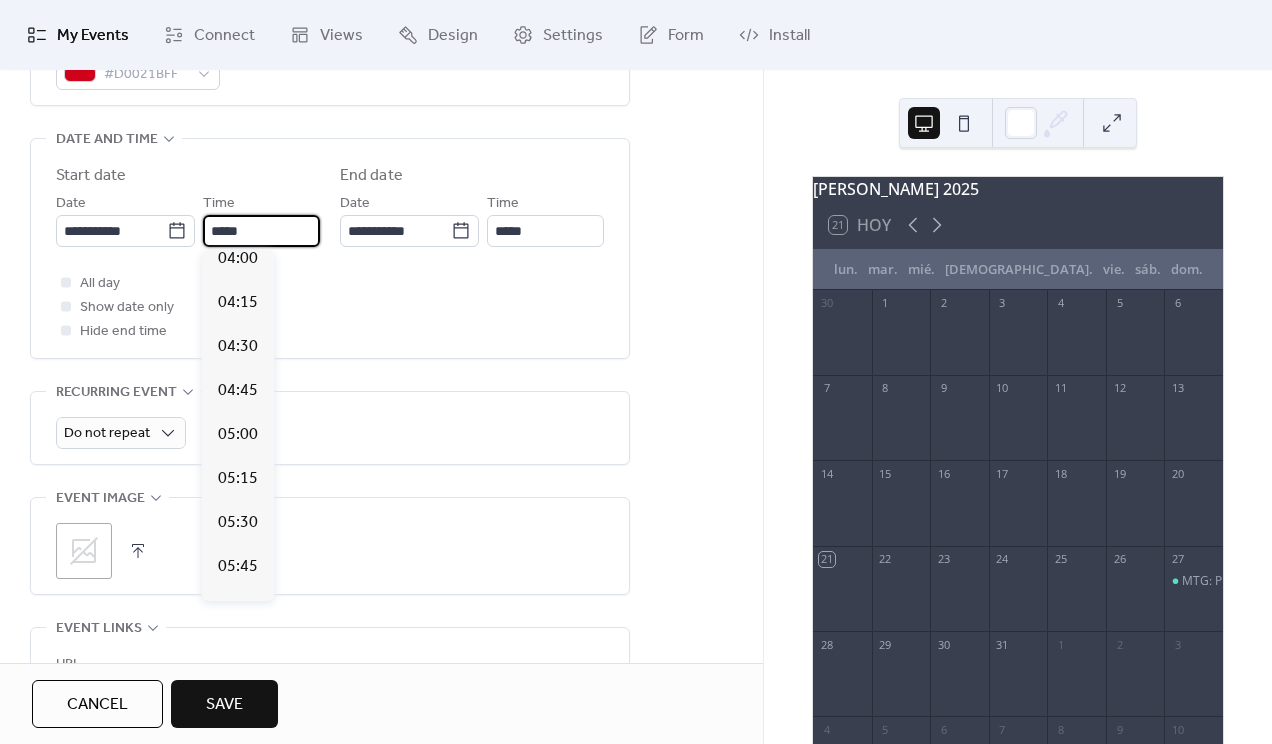 scroll, scrollTop: 366, scrollLeft: 0, axis: vertical 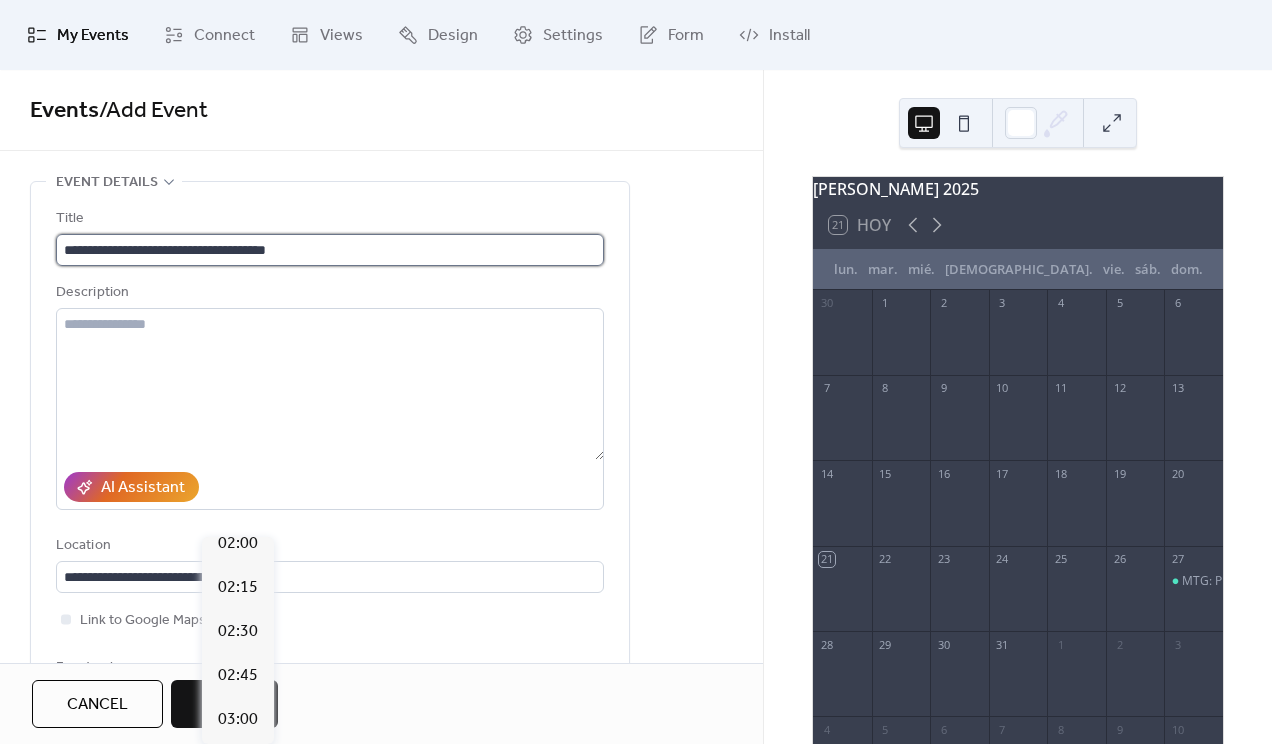 click on "**********" at bounding box center (330, 250) 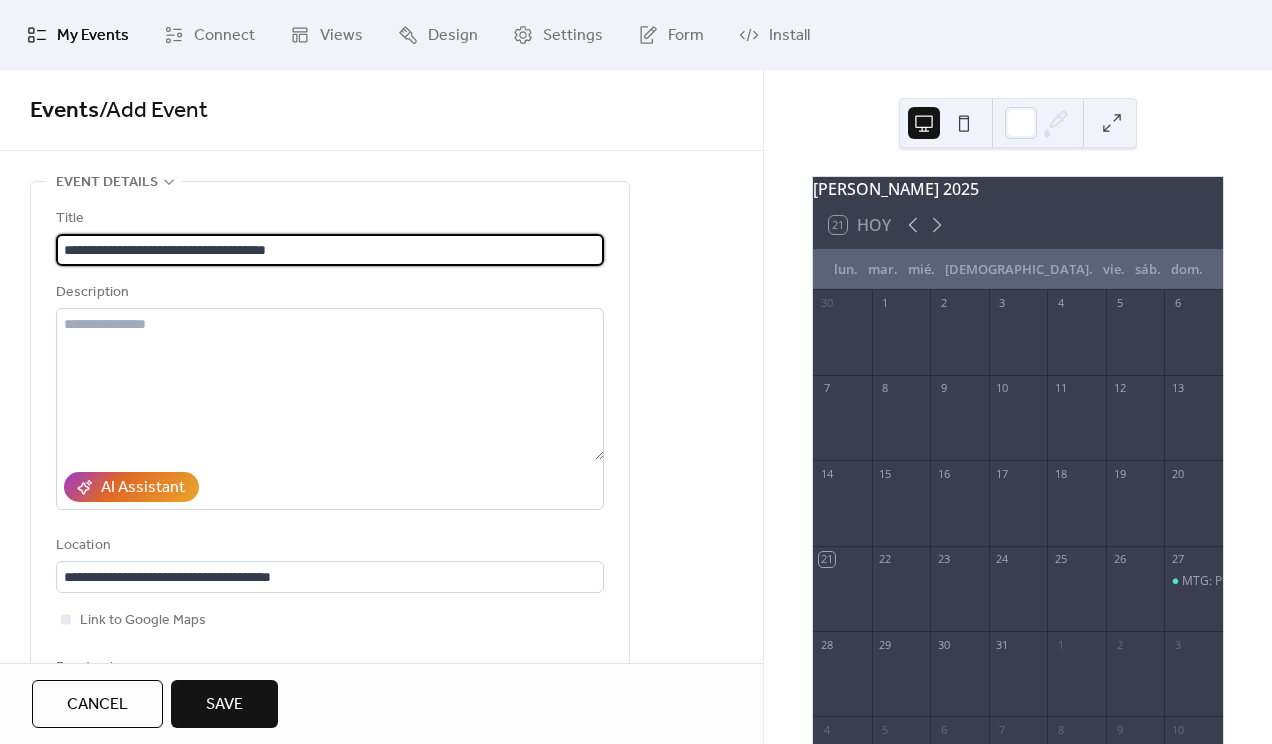 click on "**********" at bounding box center [330, 250] 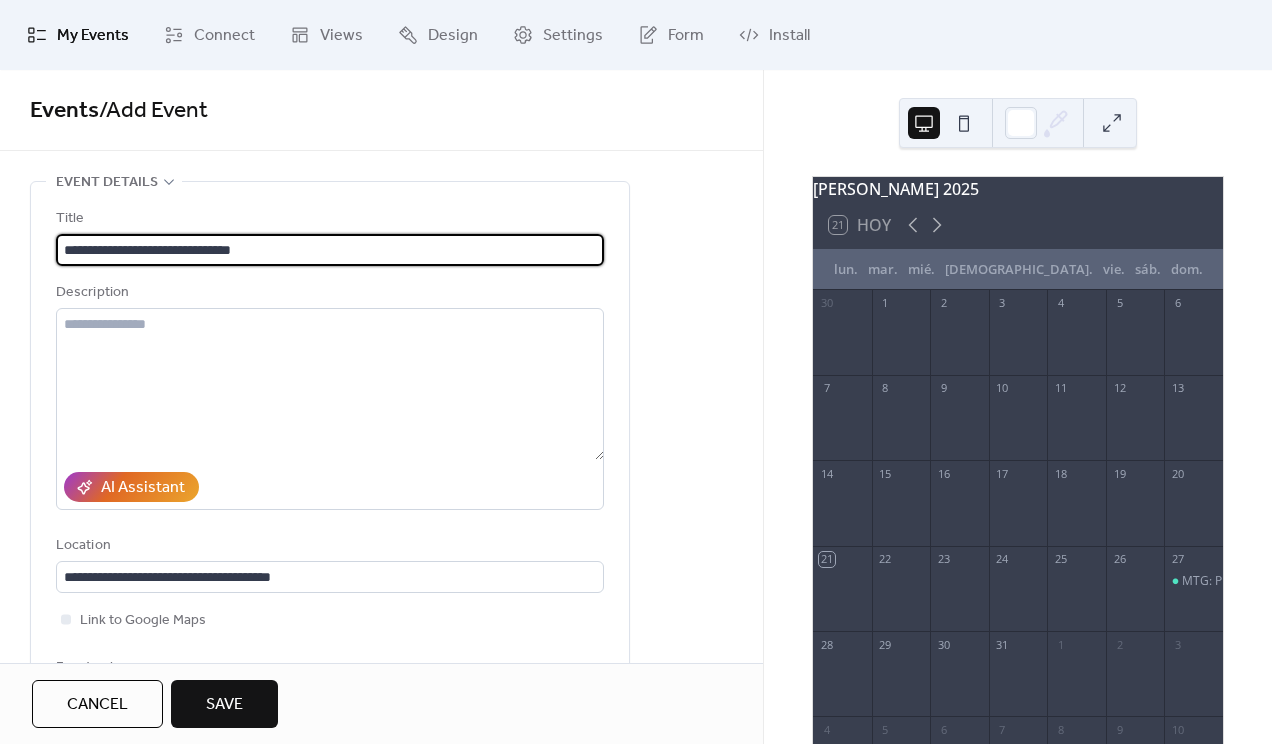 click on "**********" at bounding box center (330, 250) 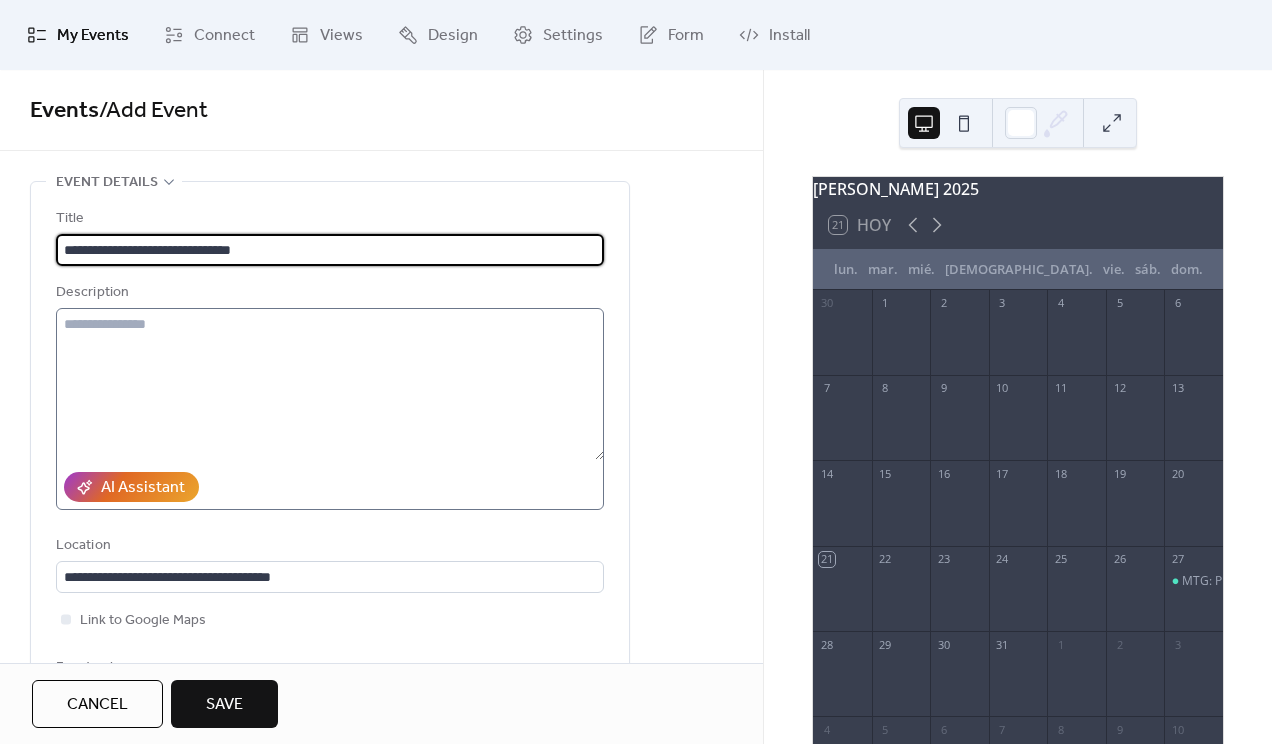 paste on "******" 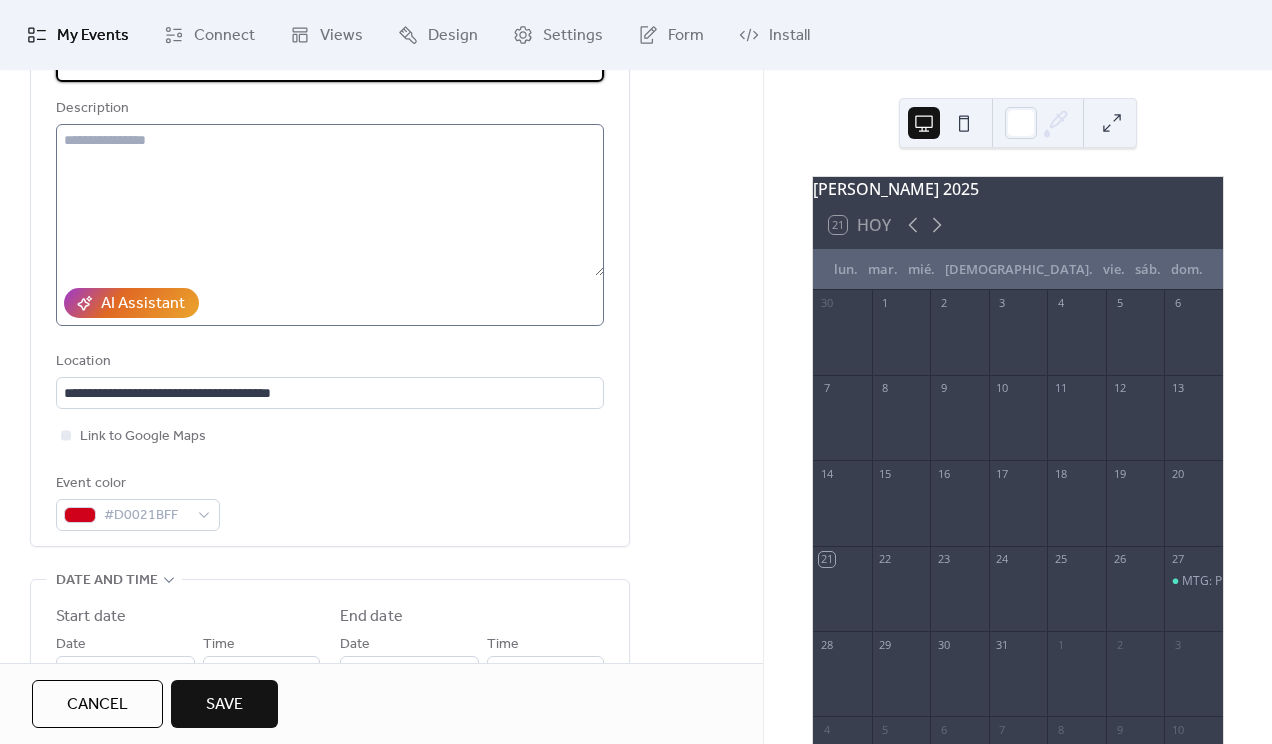 scroll, scrollTop: 493, scrollLeft: 0, axis: vertical 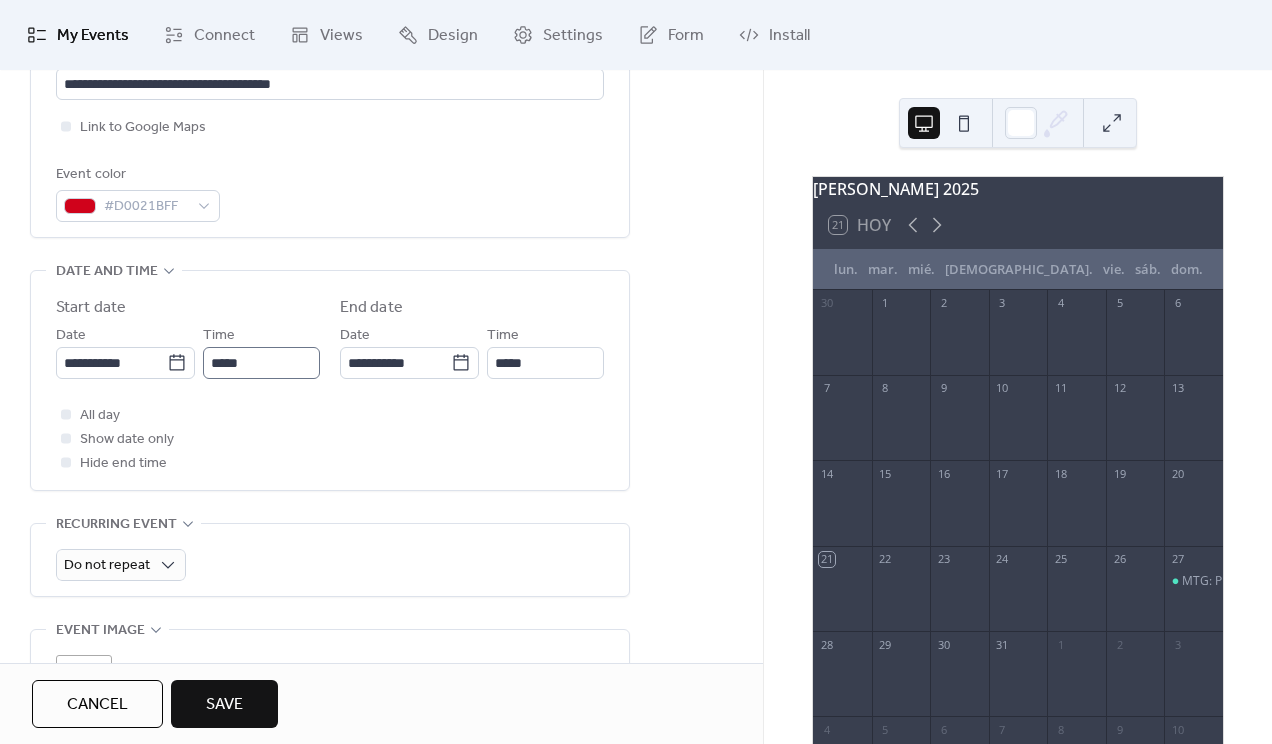 type on "**********" 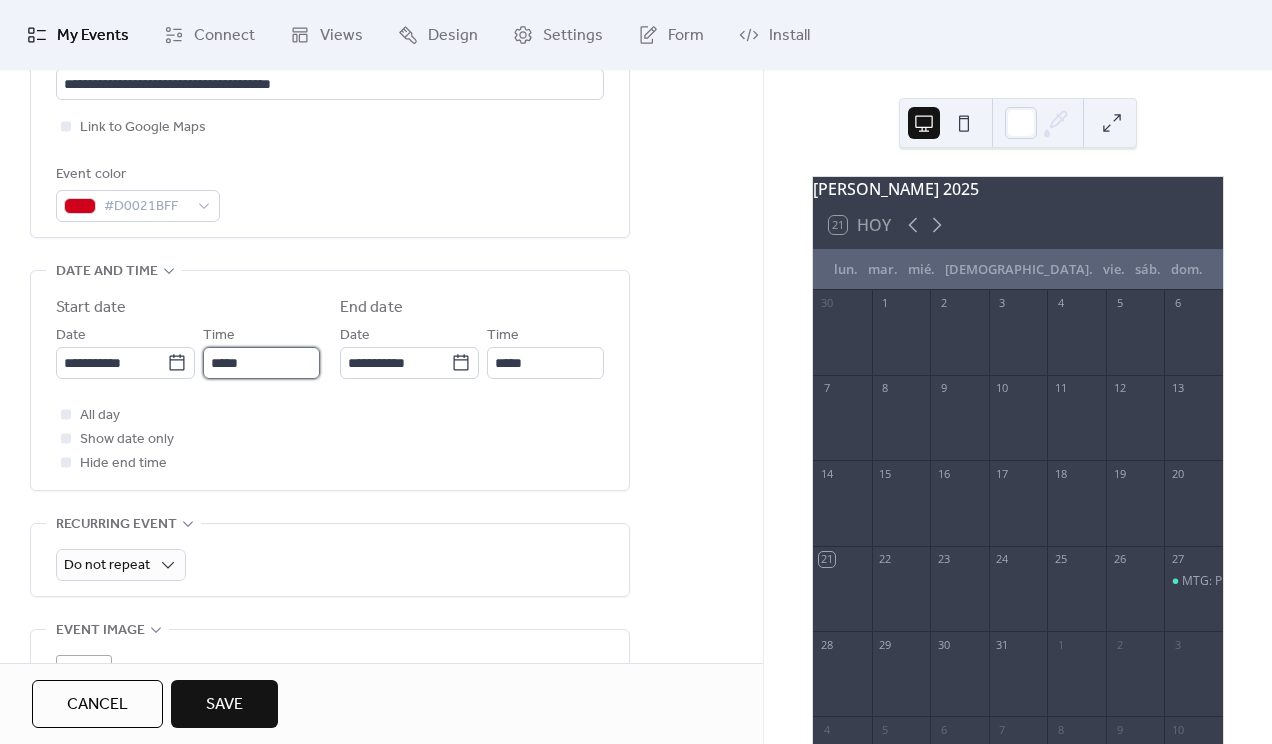 click on "*****" at bounding box center [261, 363] 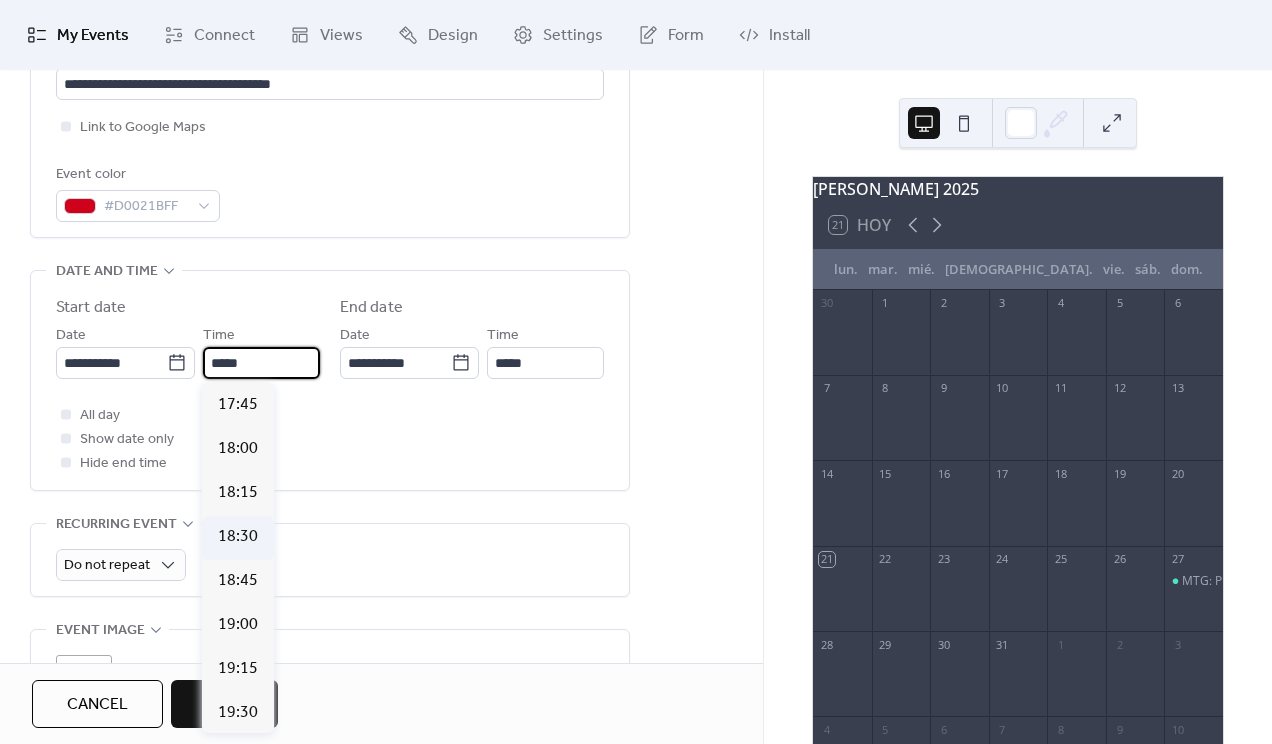 scroll, scrollTop: 3143, scrollLeft: 0, axis: vertical 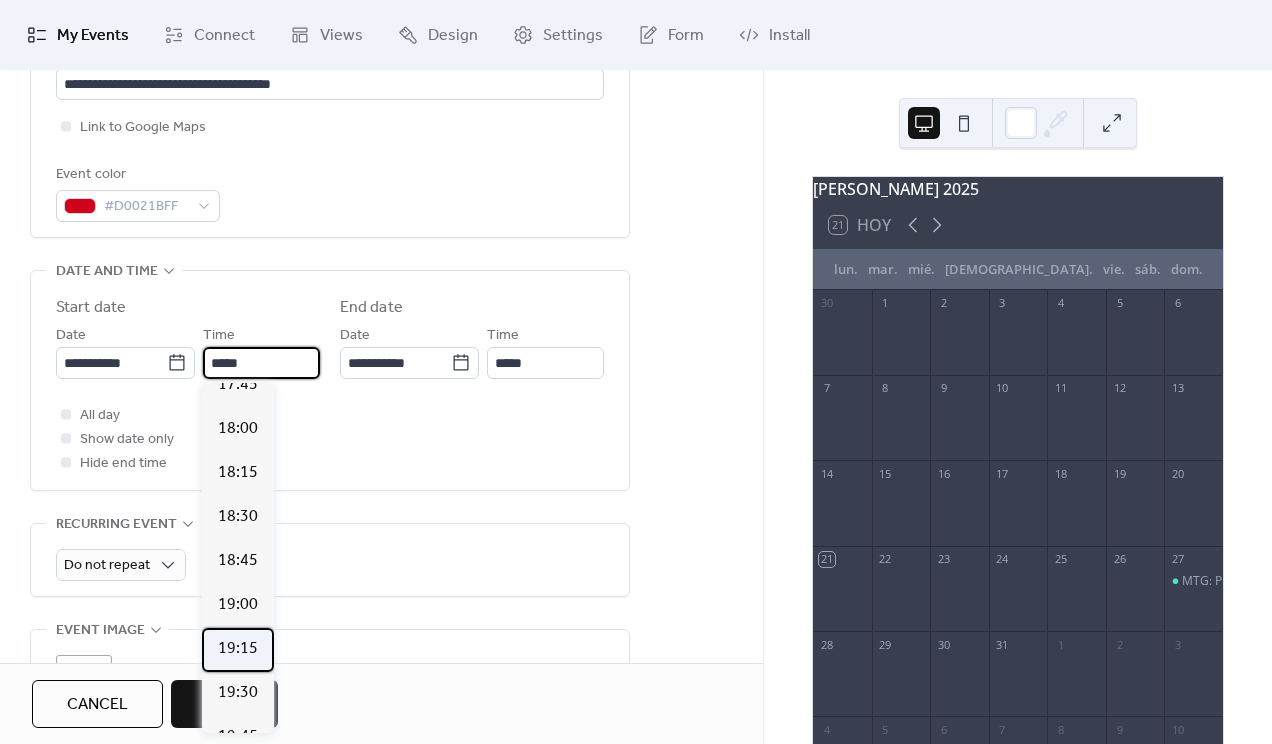 click on "19:15" at bounding box center (238, 649) 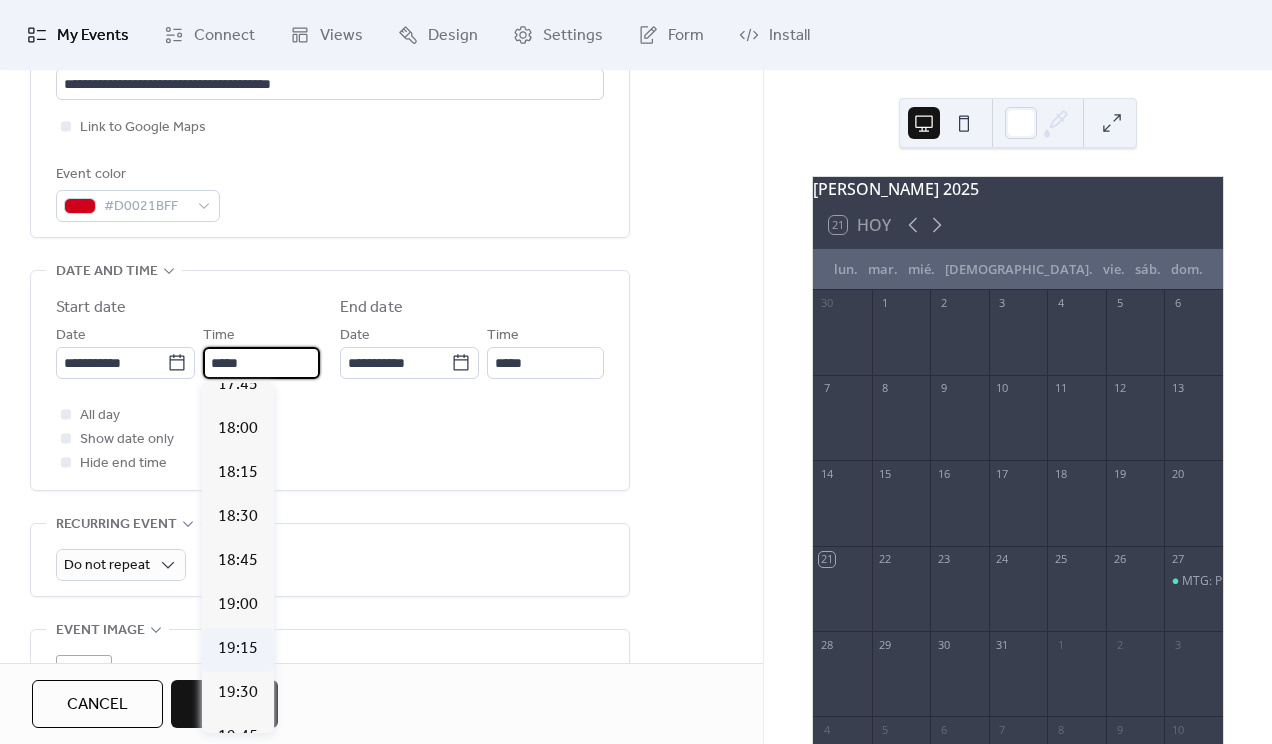 type on "*****" 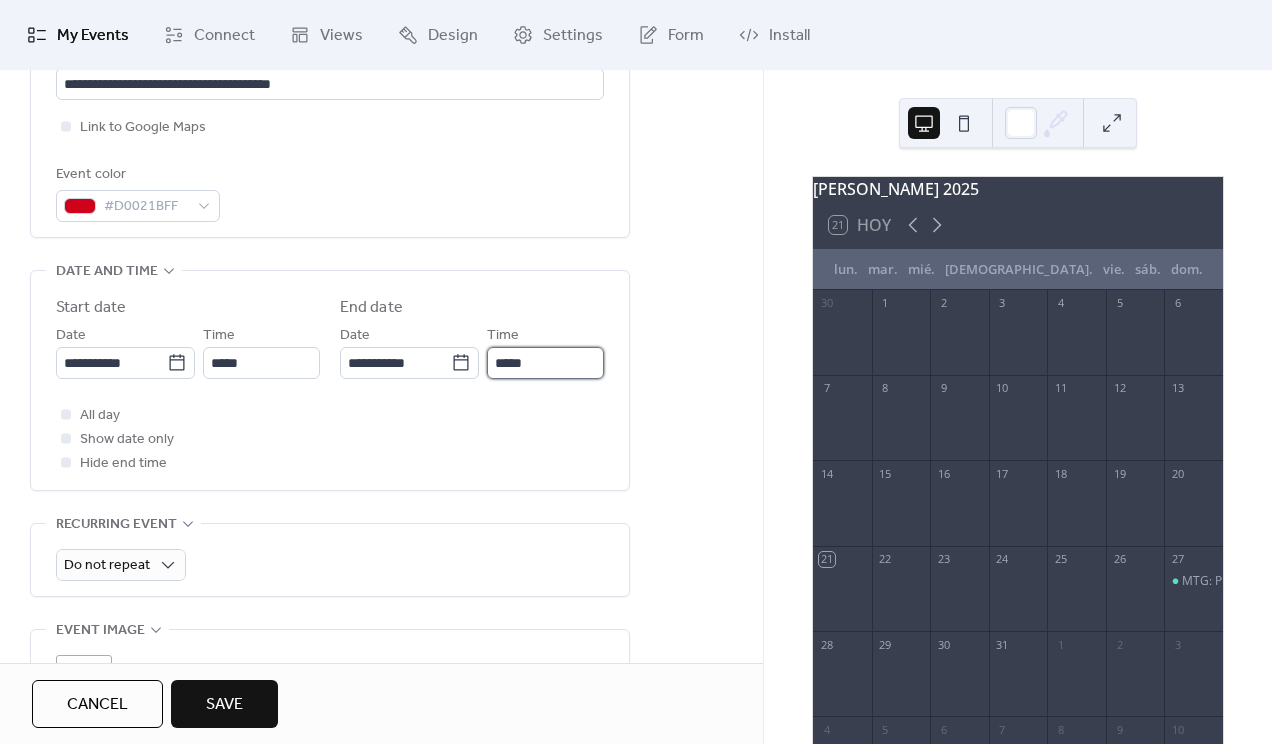 click on "*****" at bounding box center (545, 363) 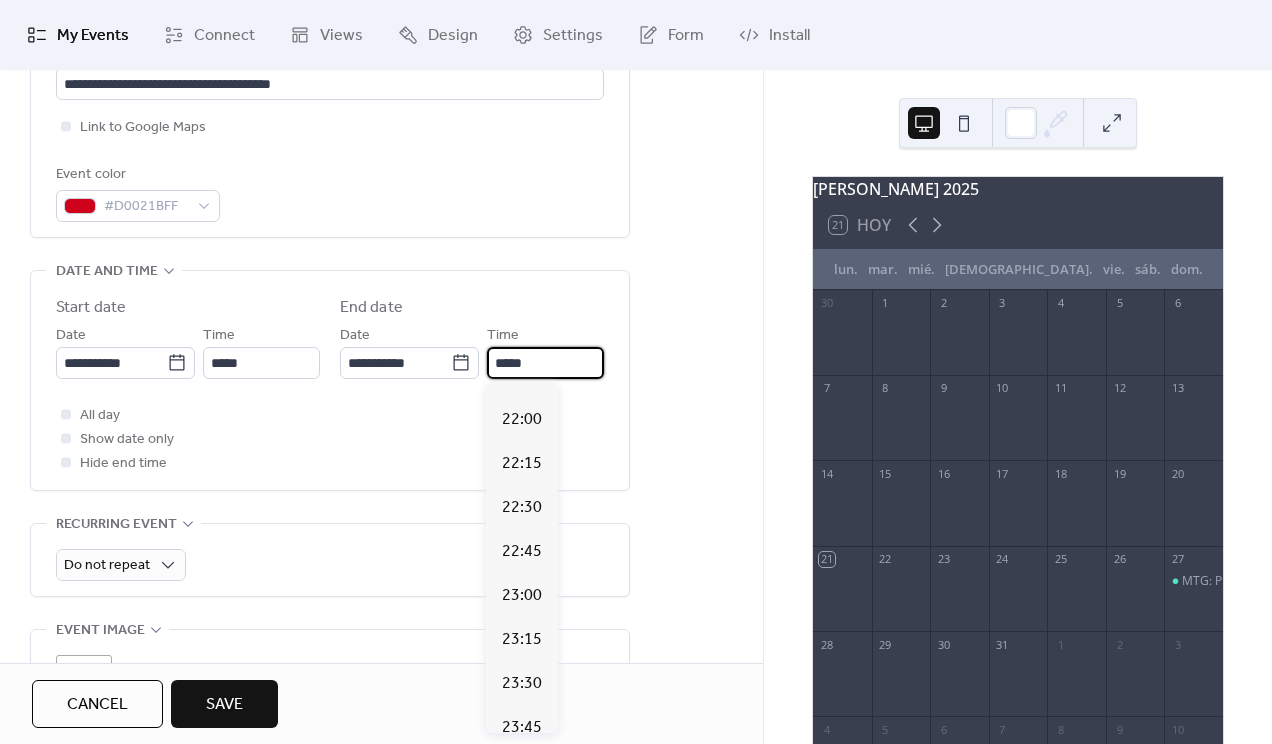 scroll, scrollTop: 432, scrollLeft: 0, axis: vertical 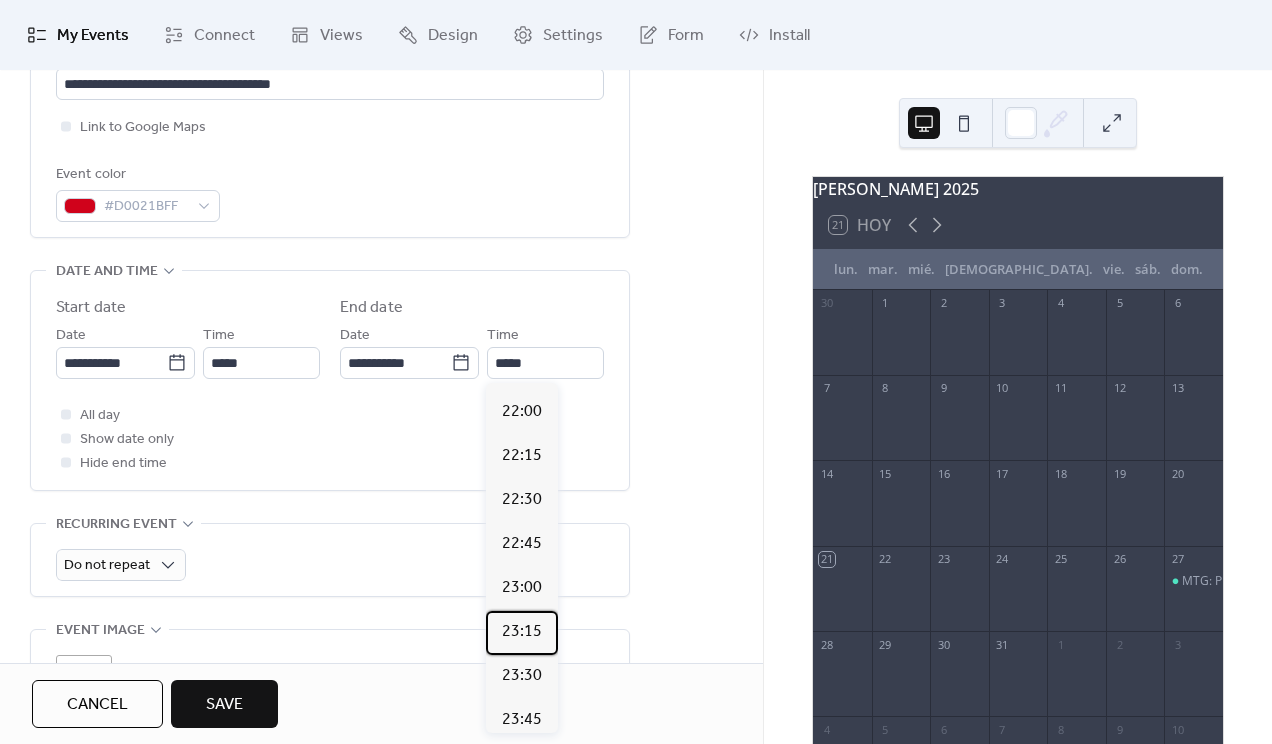 click on "23:15" at bounding box center (522, 632) 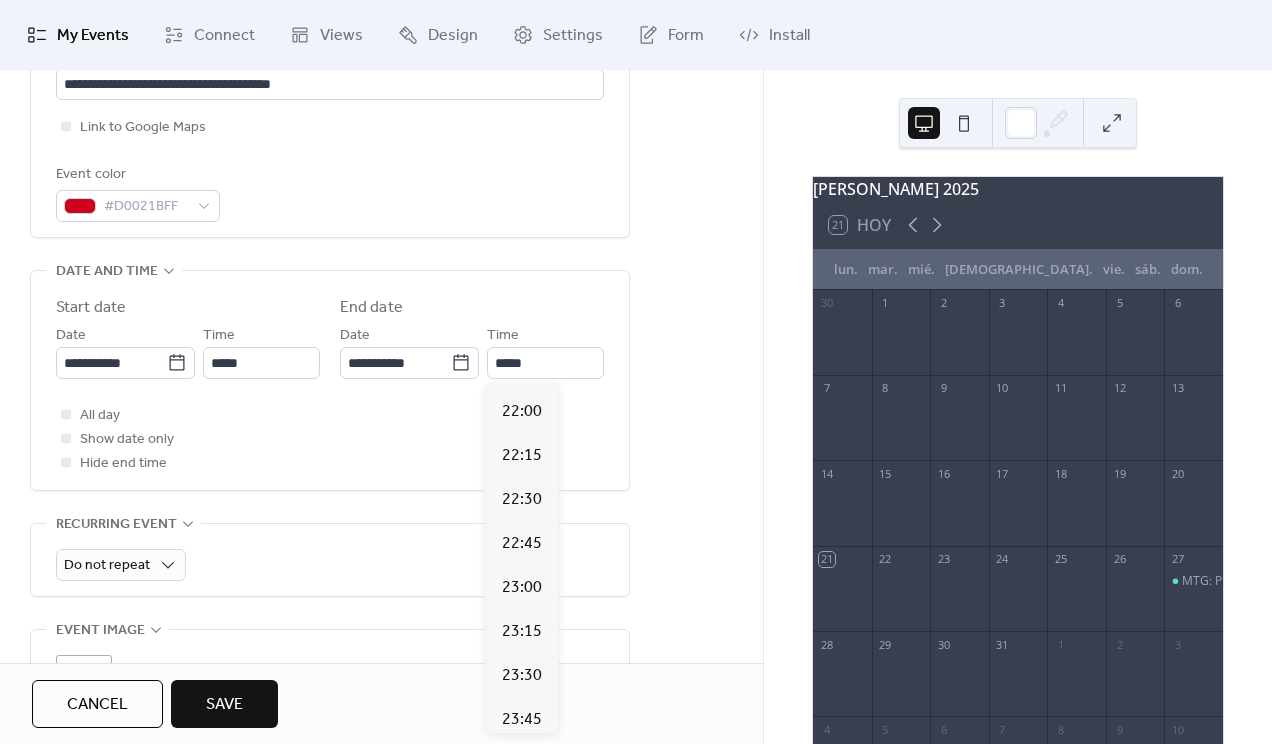 type on "*****" 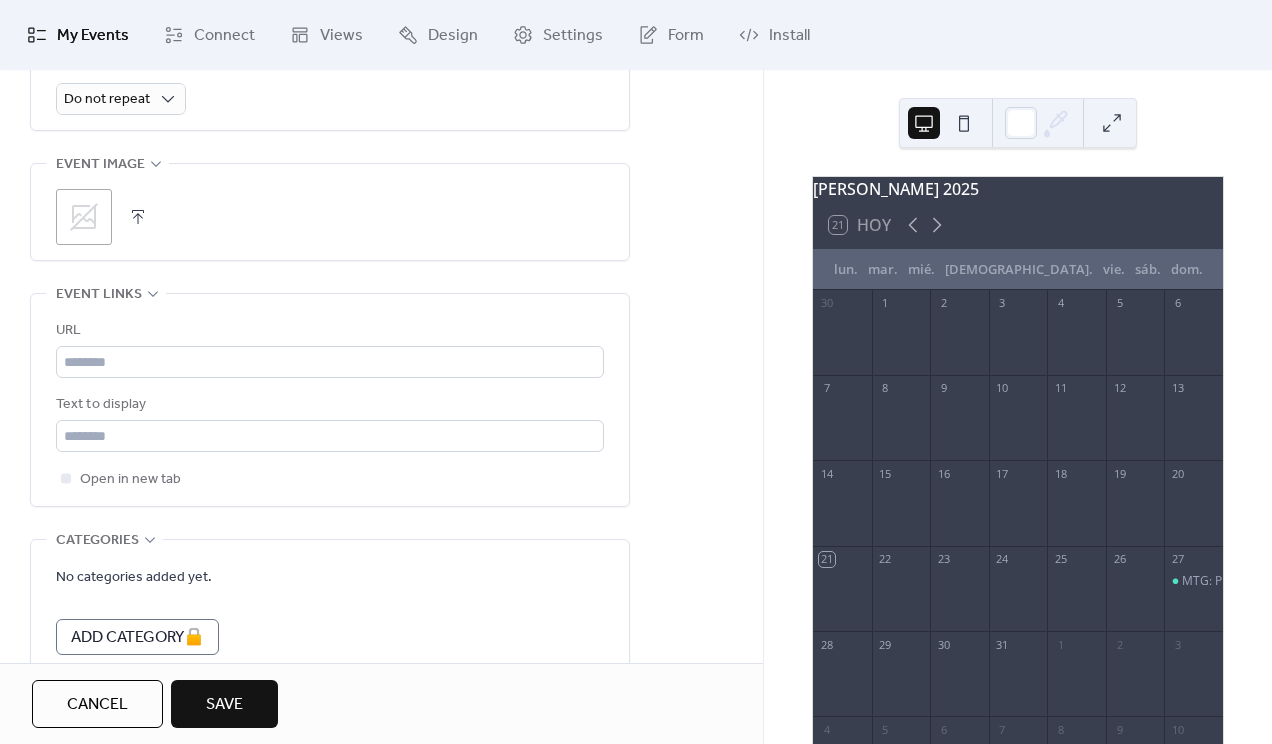 scroll, scrollTop: 963, scrollLeft: 0, axis: vertical 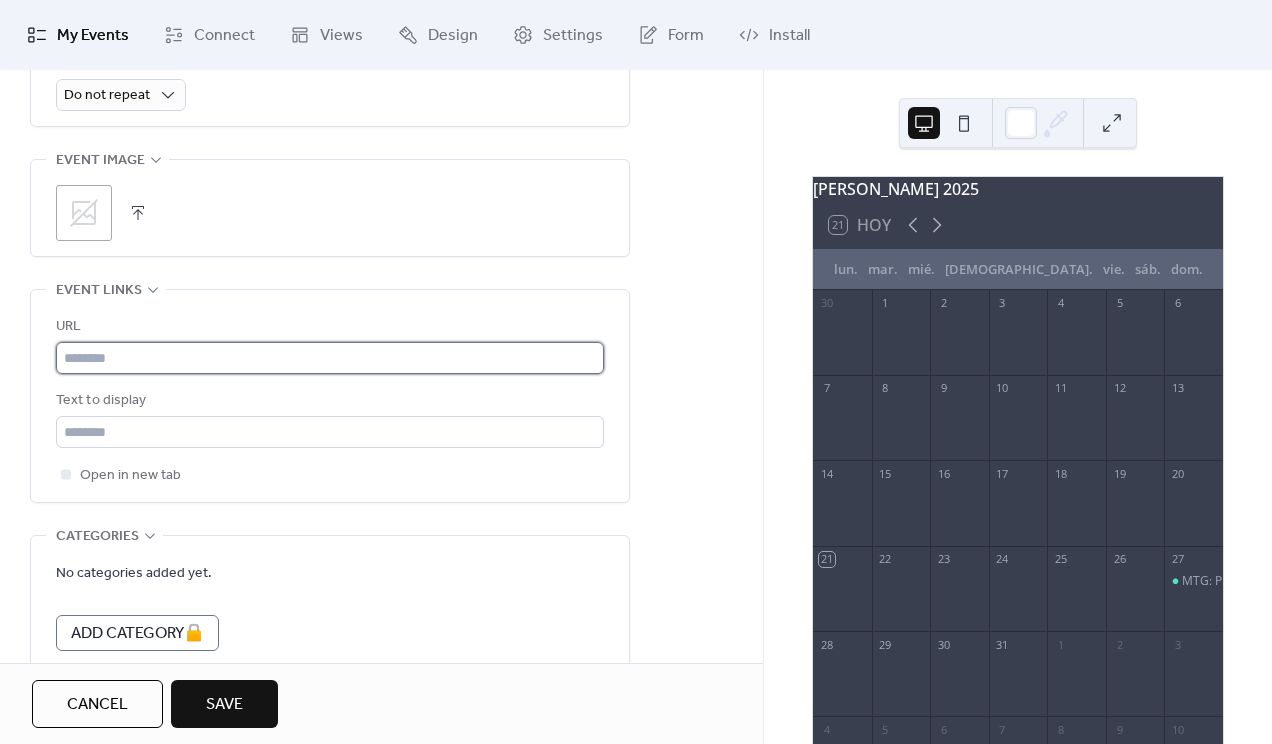 click at bounding box center [330, 358] 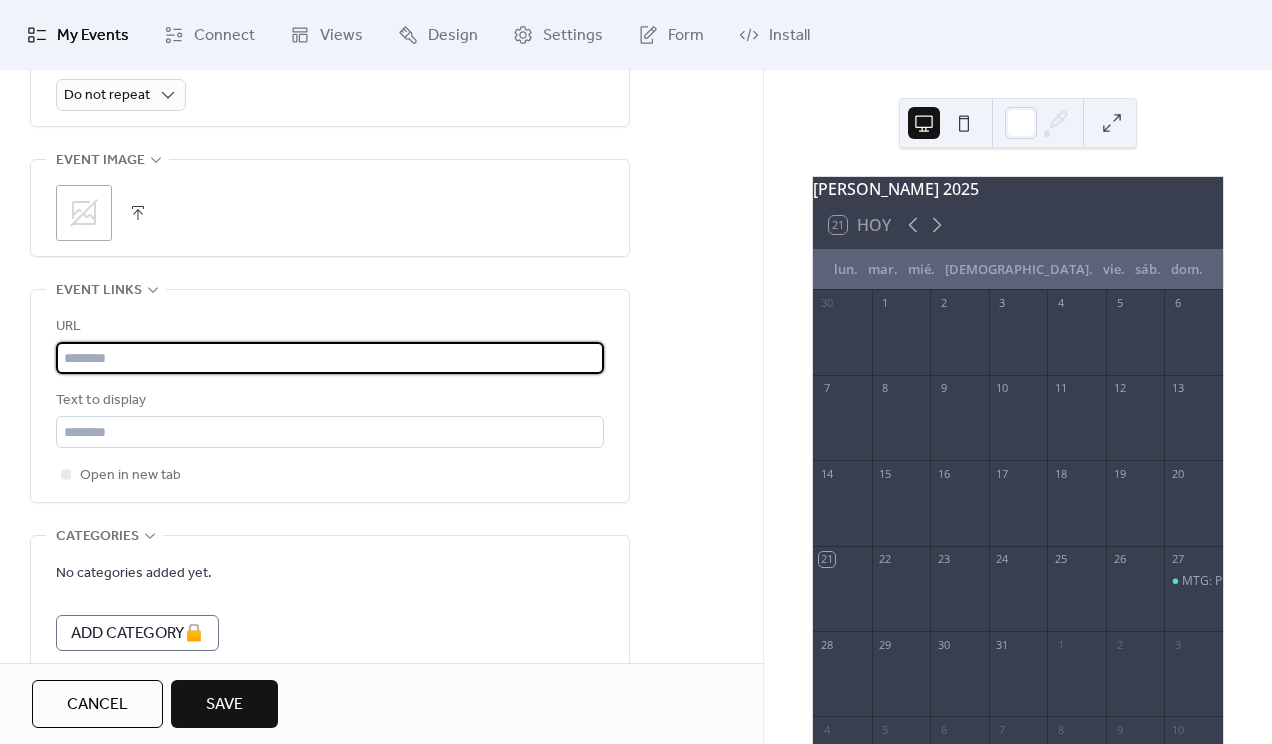paste on "**********" 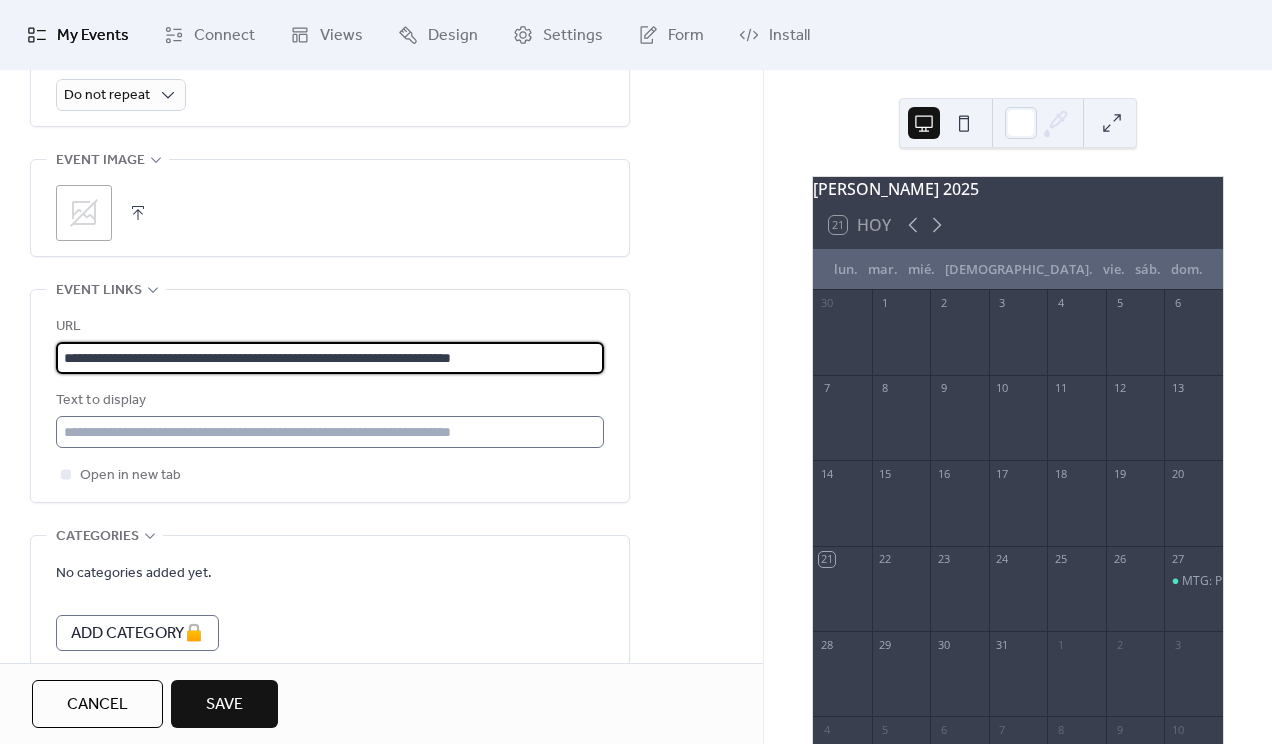 type on "**********" 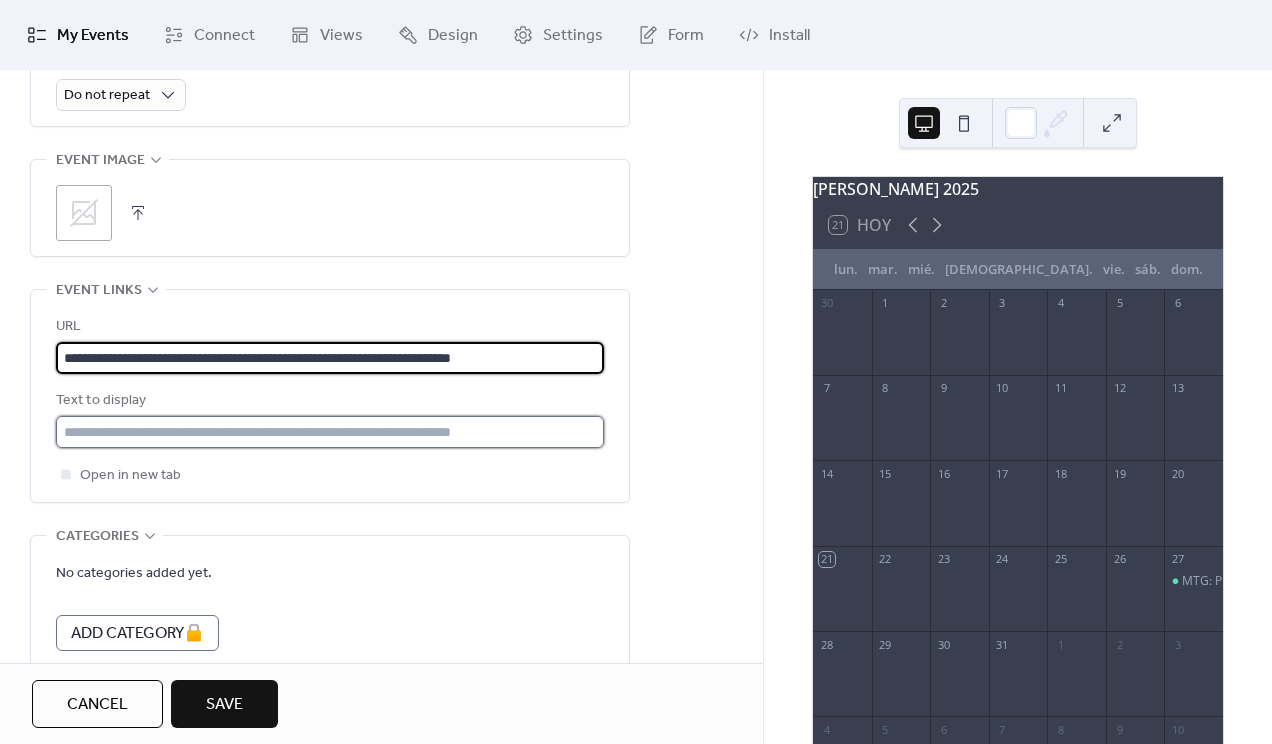 click at bounding box center [330, 432] 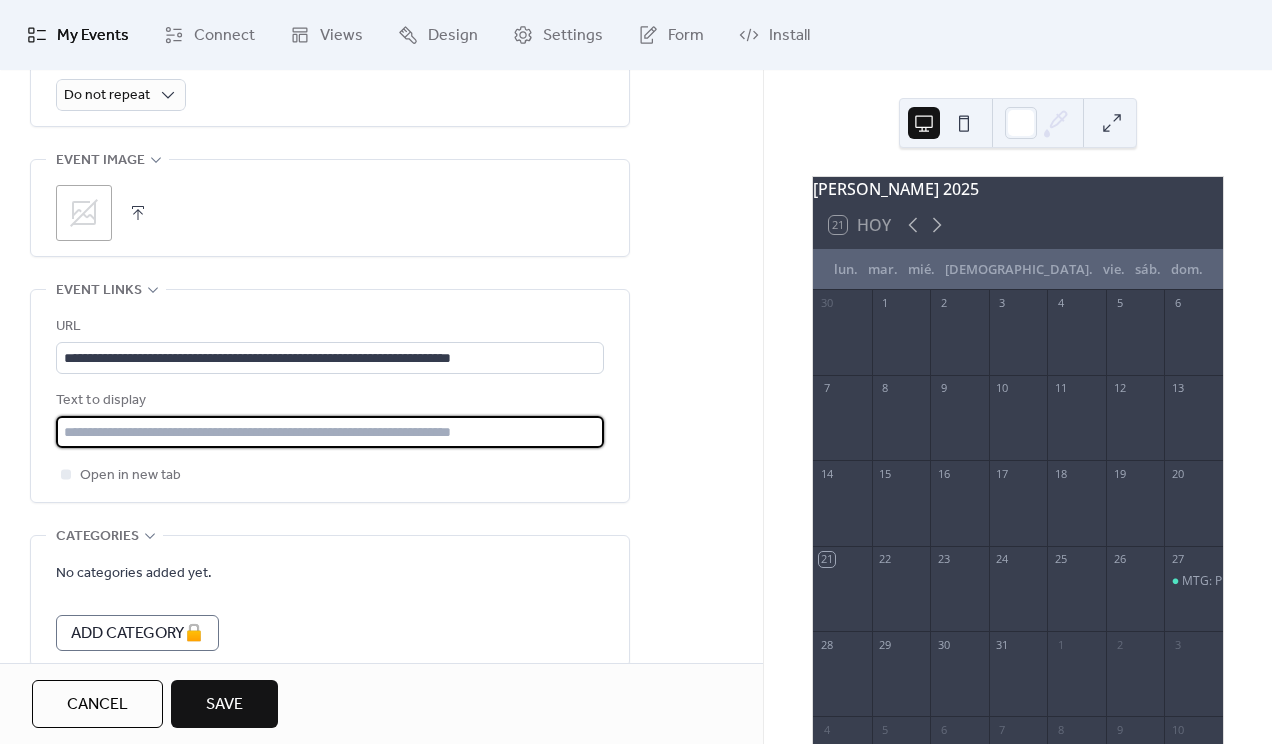 type on "**********" 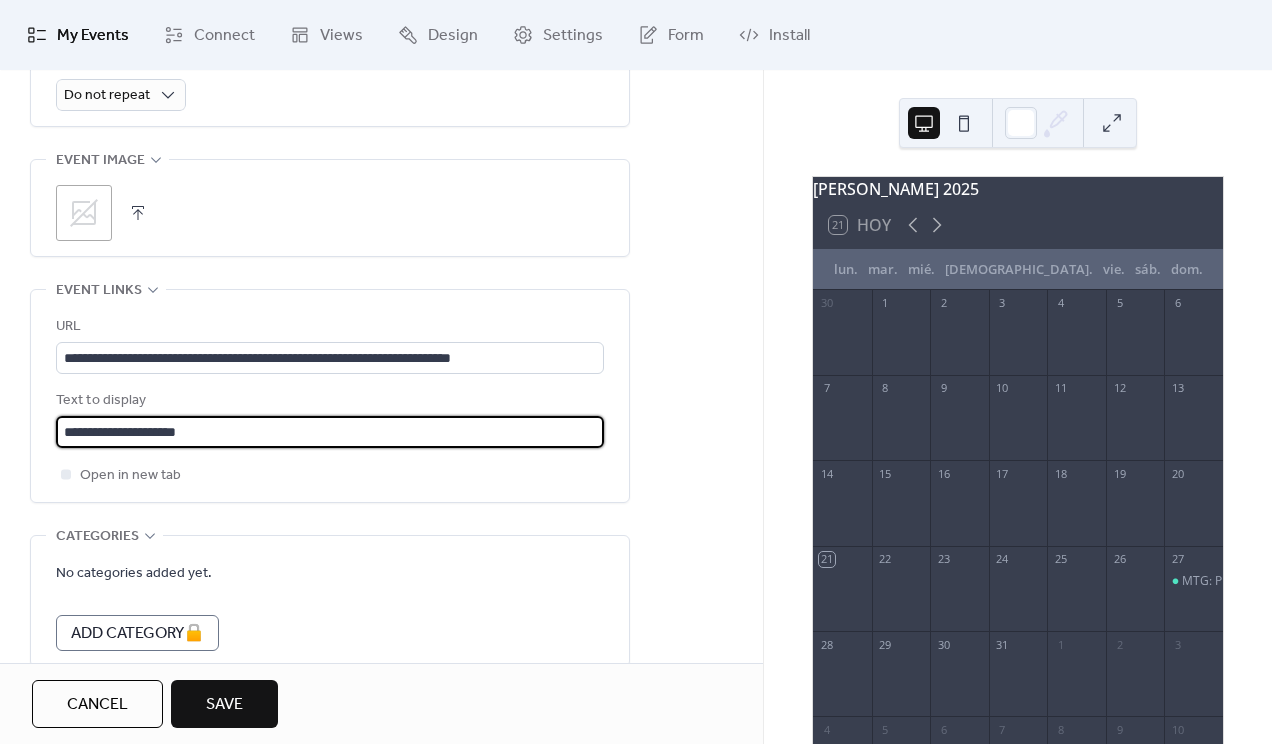 scroll, scrollTop: 1065, scrollLeft: 0, axis: vertical 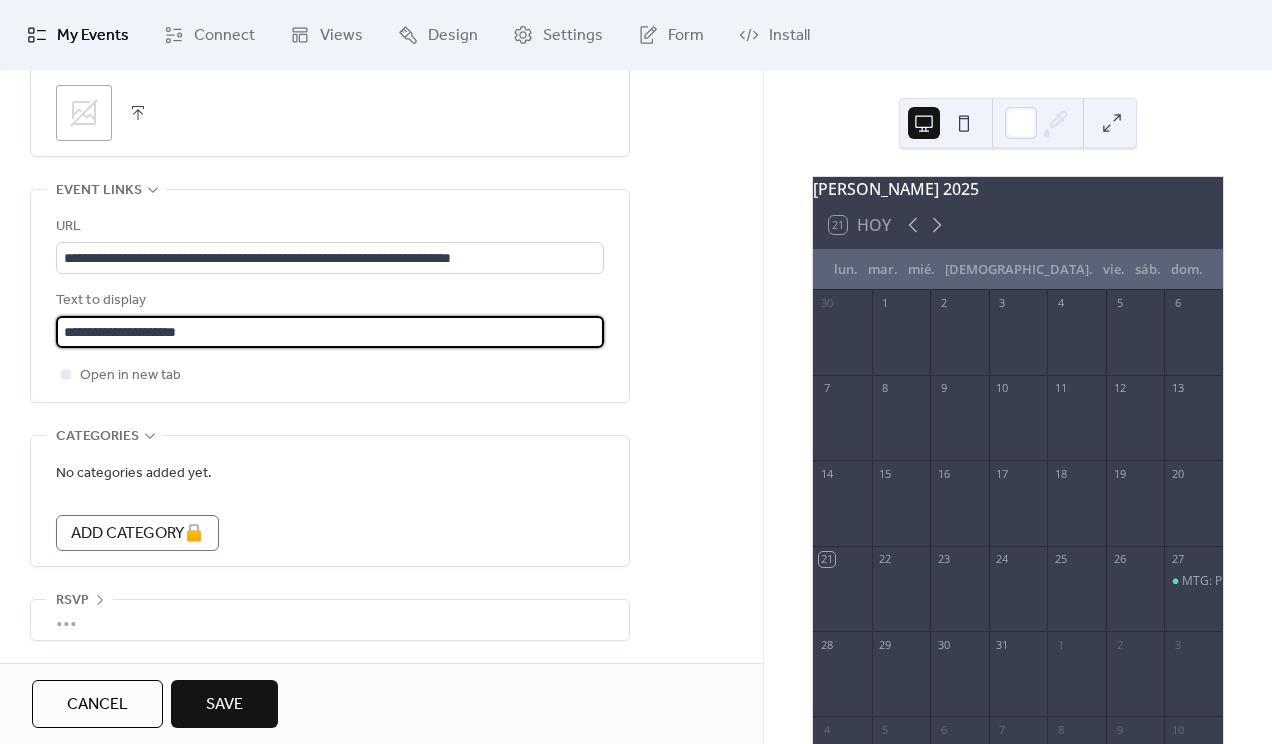 click on "Save" at bounding box center [224, 705] 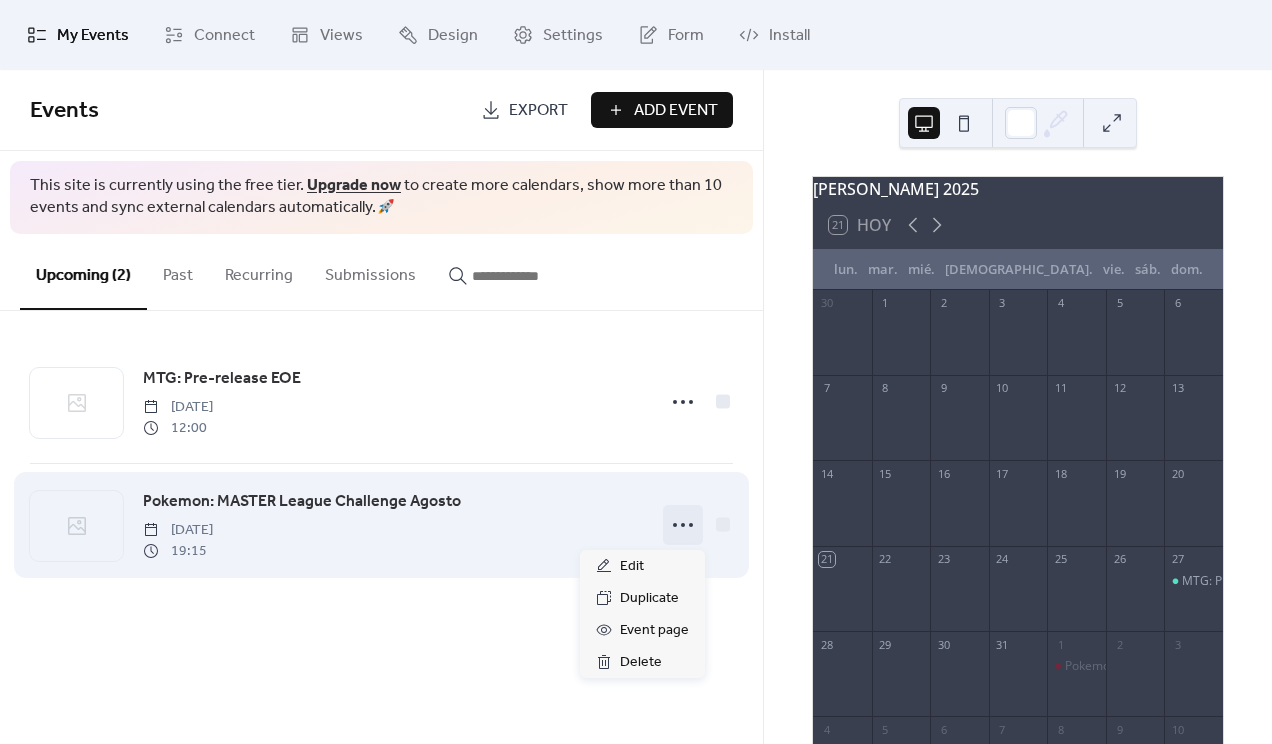 click 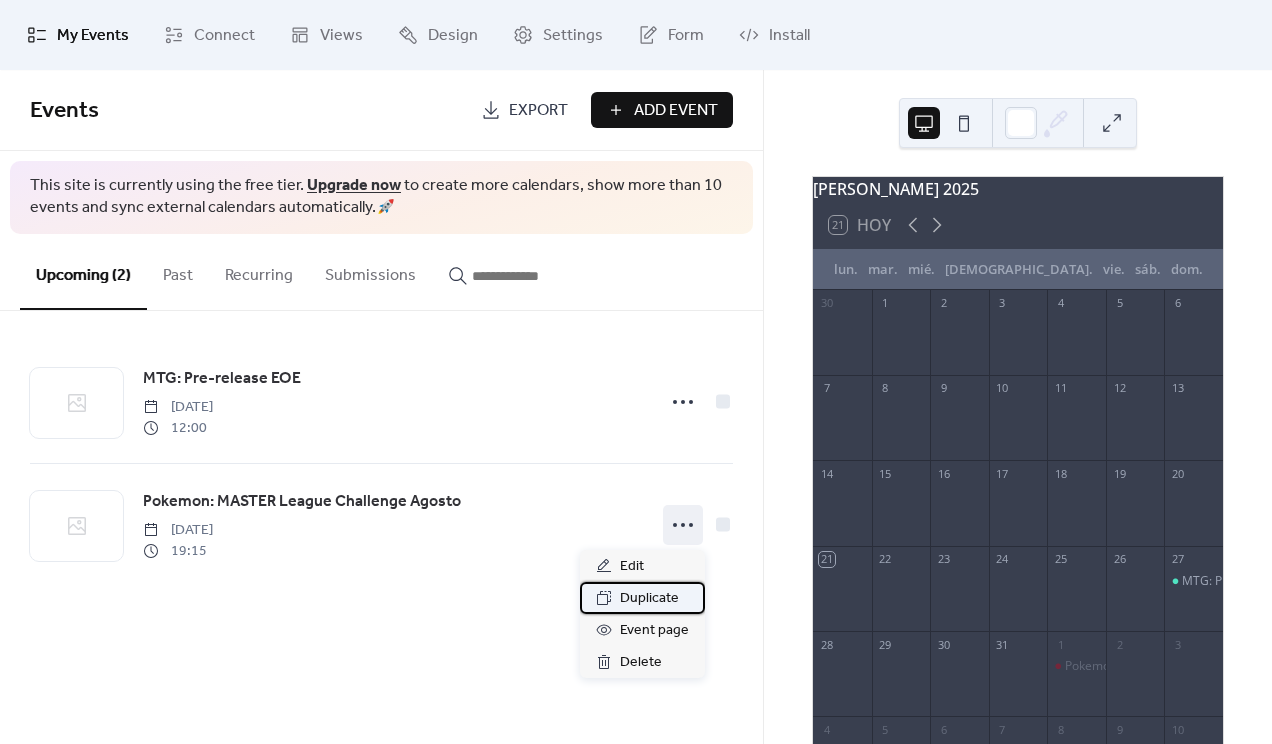 click on "Duplicate" at bounding box center [649, 599] 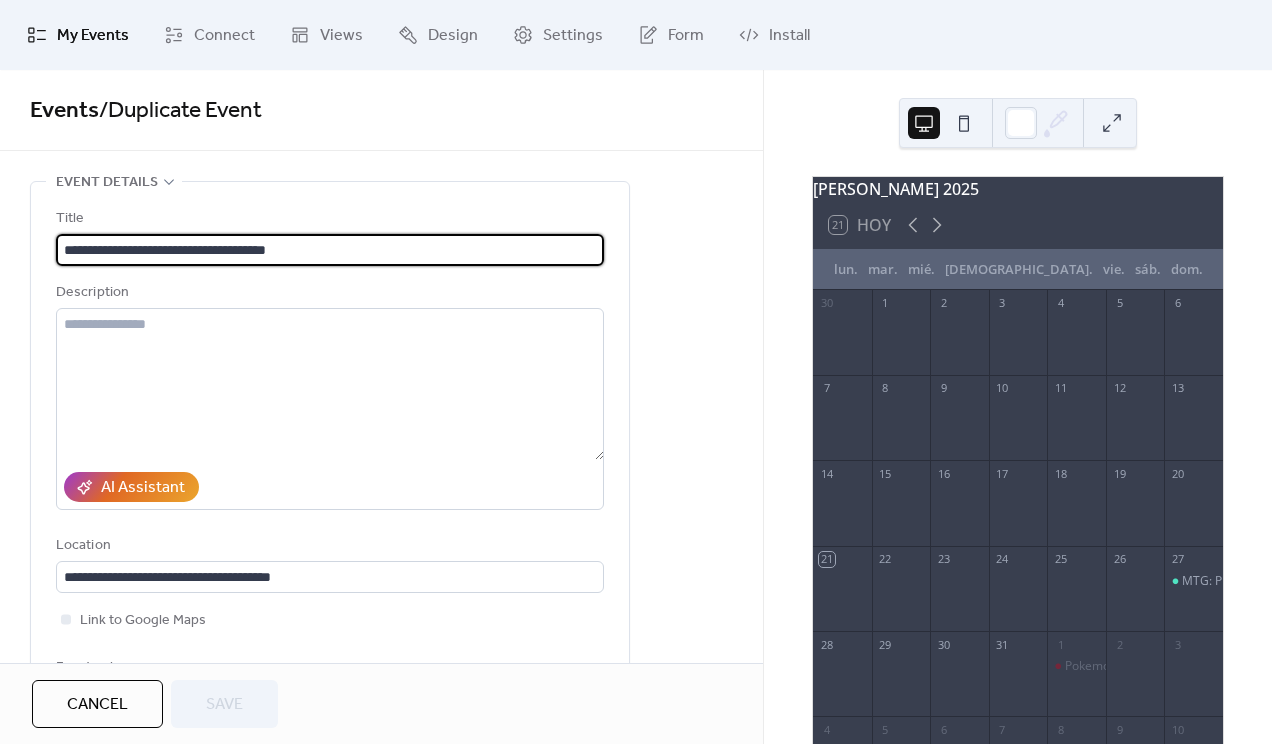click on "**********" at bounding box center [330, 250] 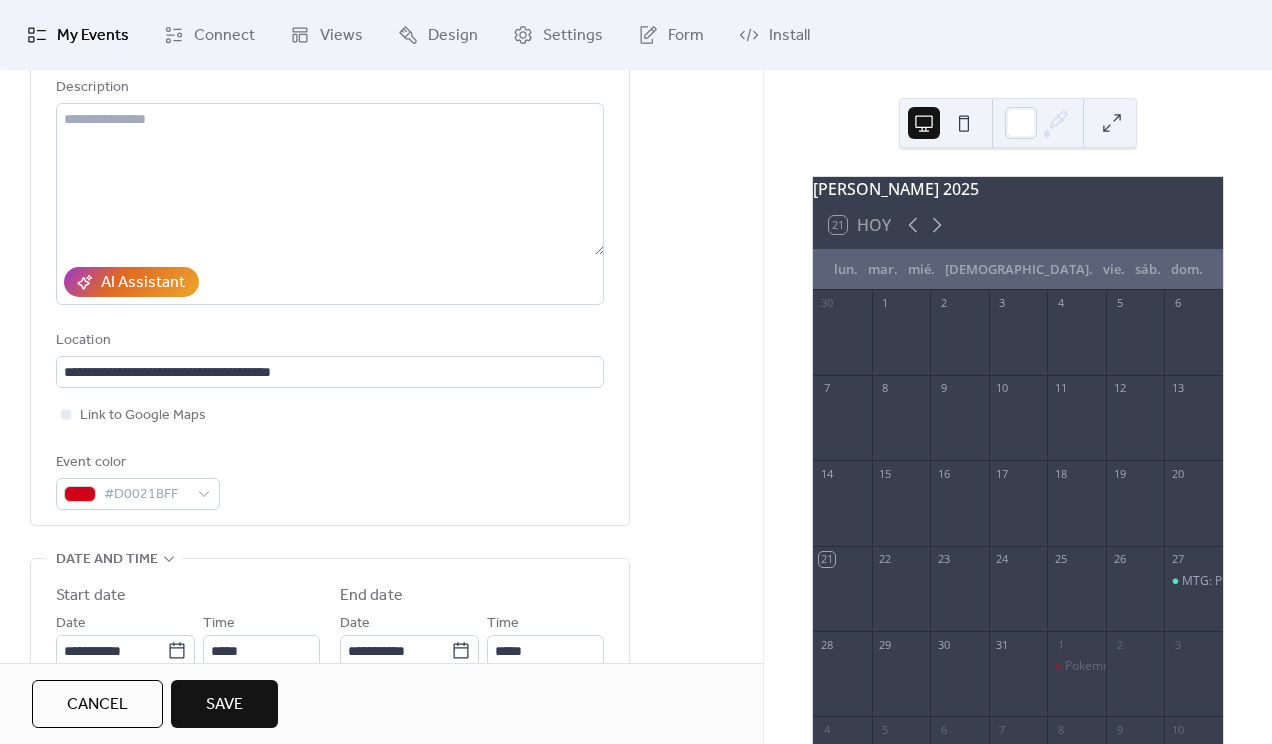 scroll, scrollTop: 286, scrollLeft: 0, axis: vertical 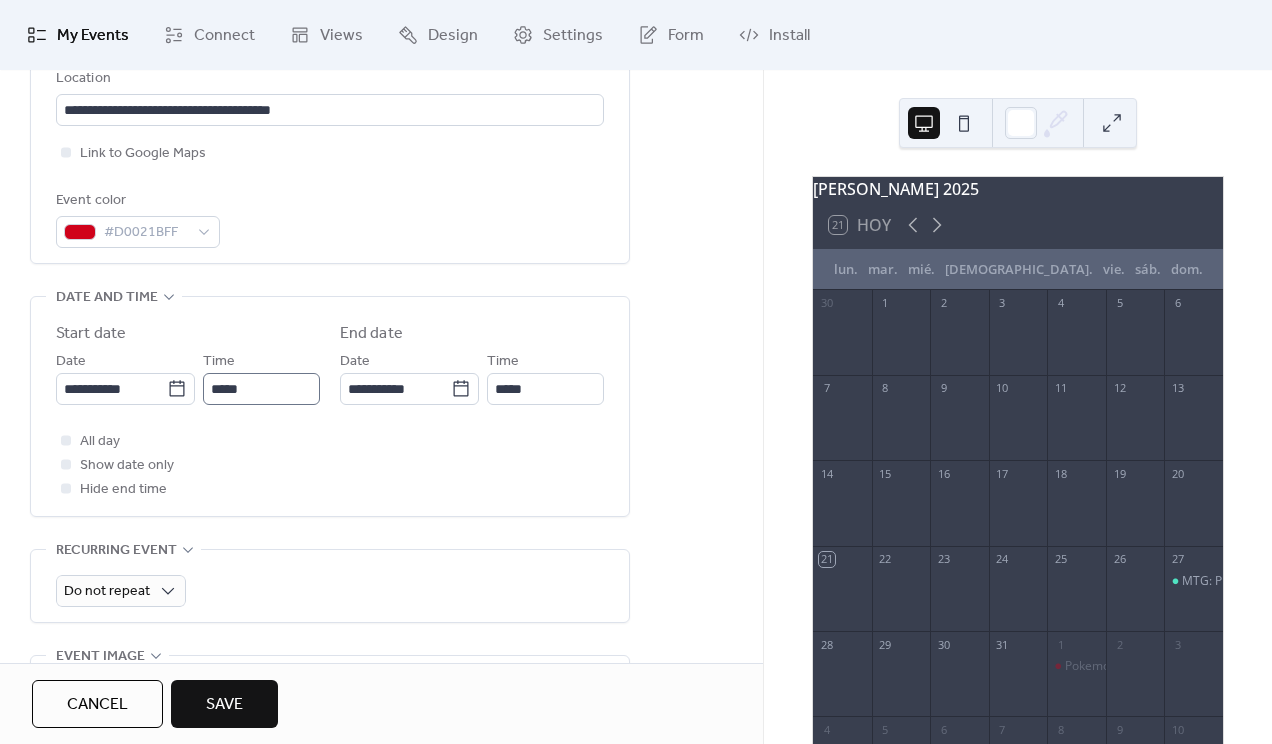 type on "**********" 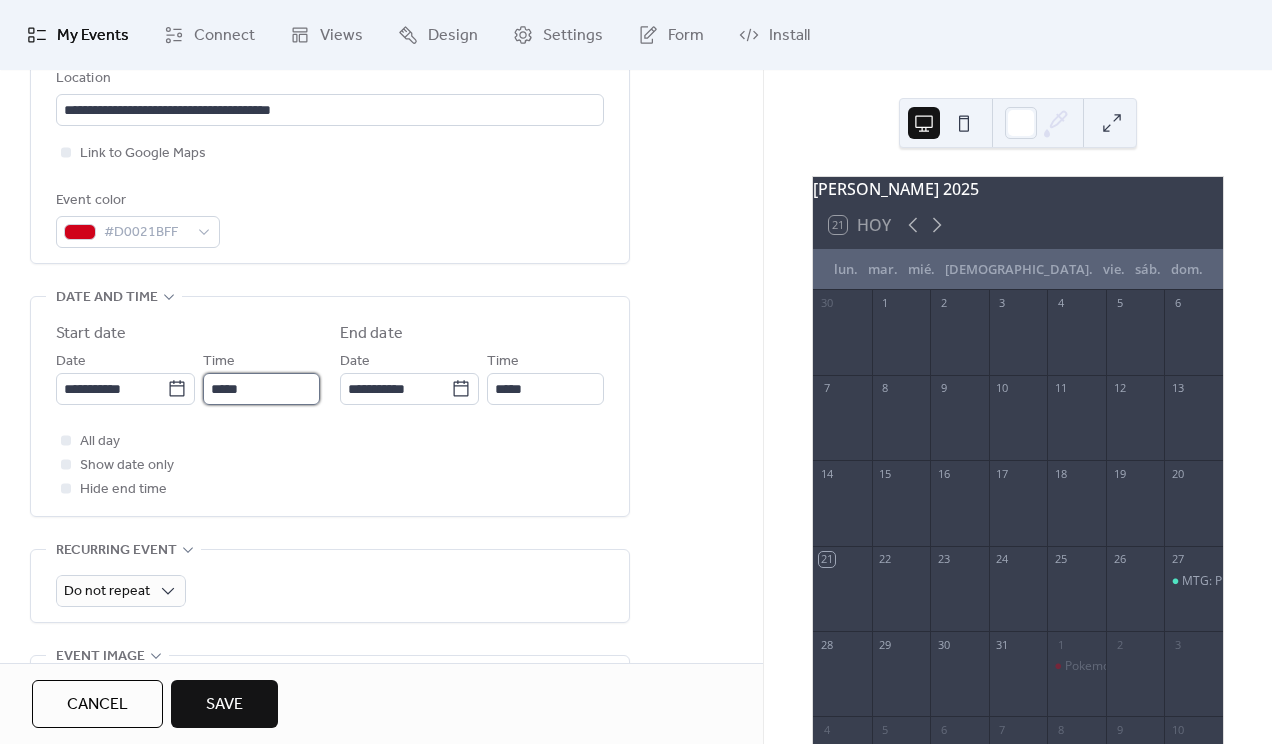 click on "*****" at bounding box center (261, 389) 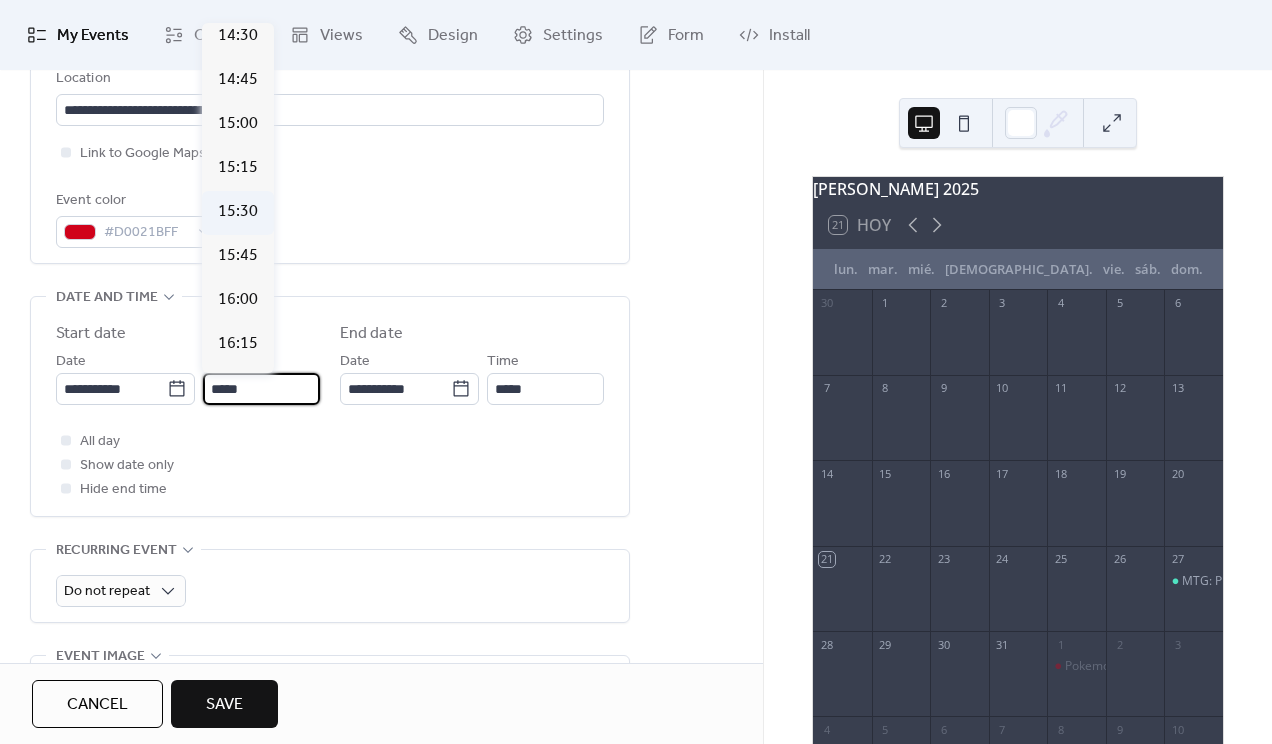 scroll, scrollTop: 2551, scrollLeft: 0, axis: vertical 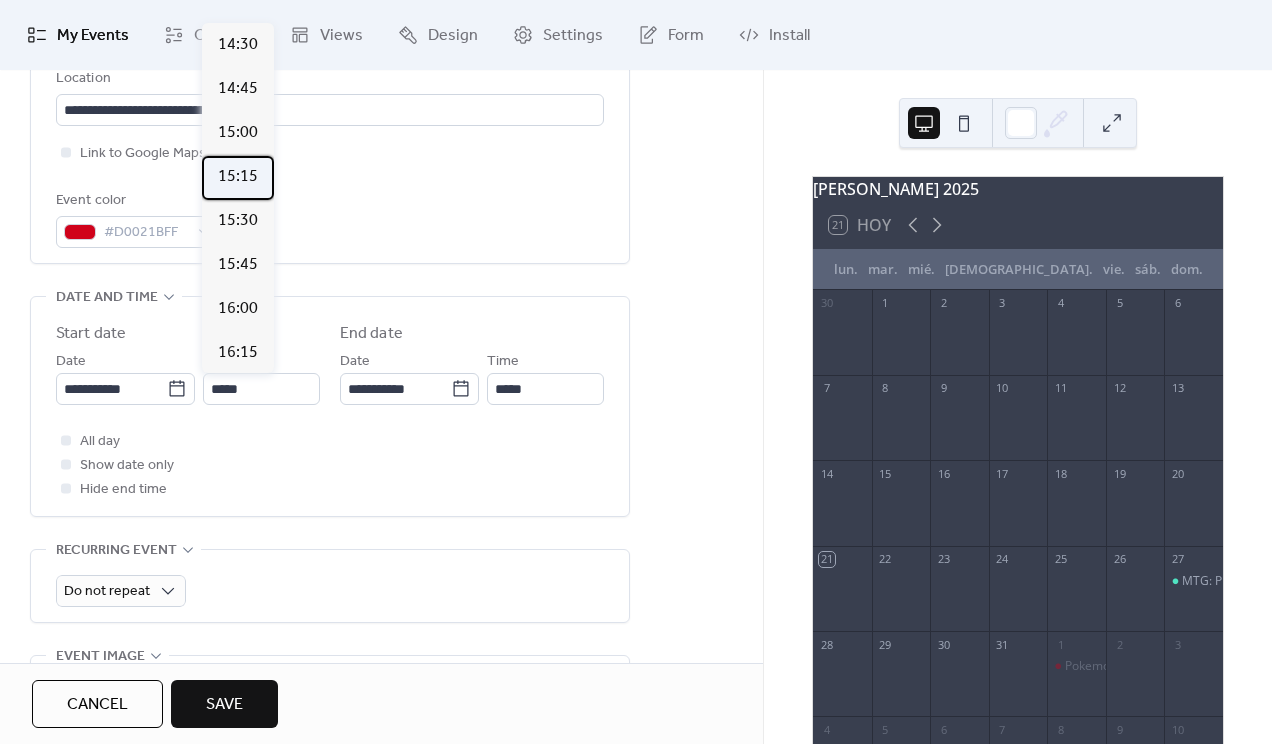 click on "15:15" at bounding box center (238, 177) 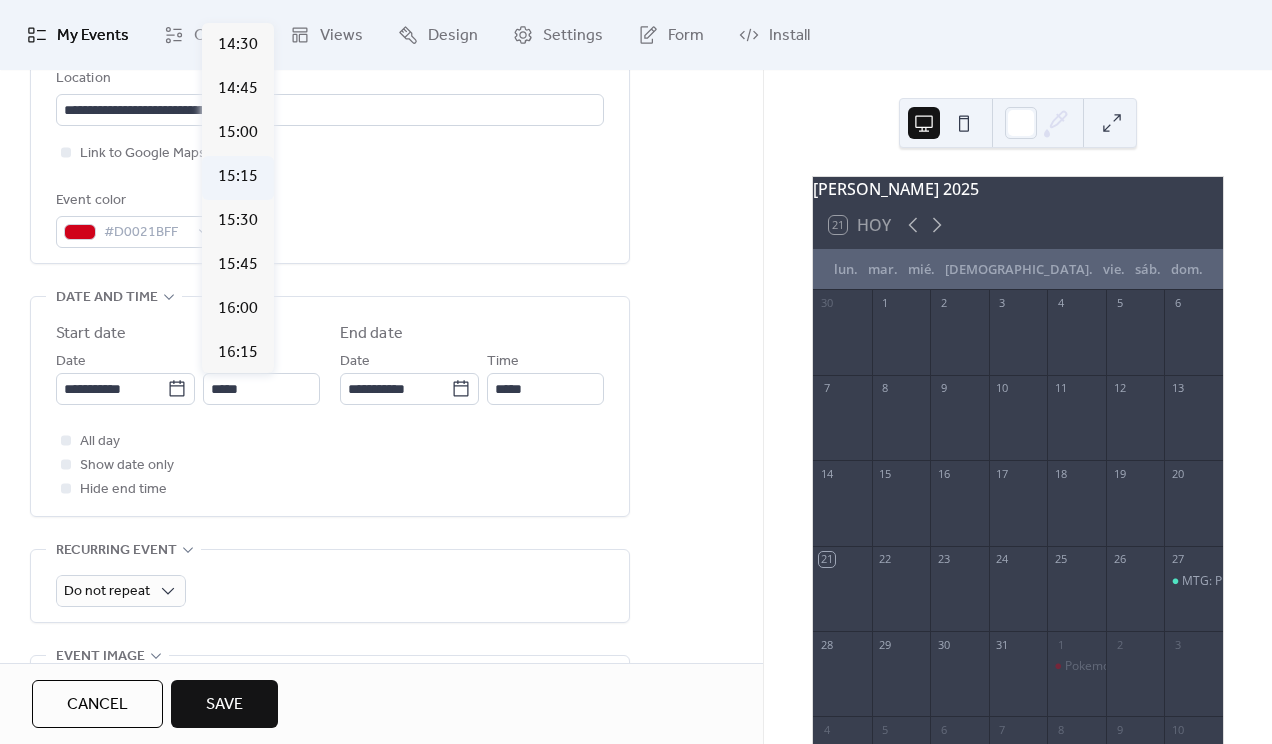 type on "*****" 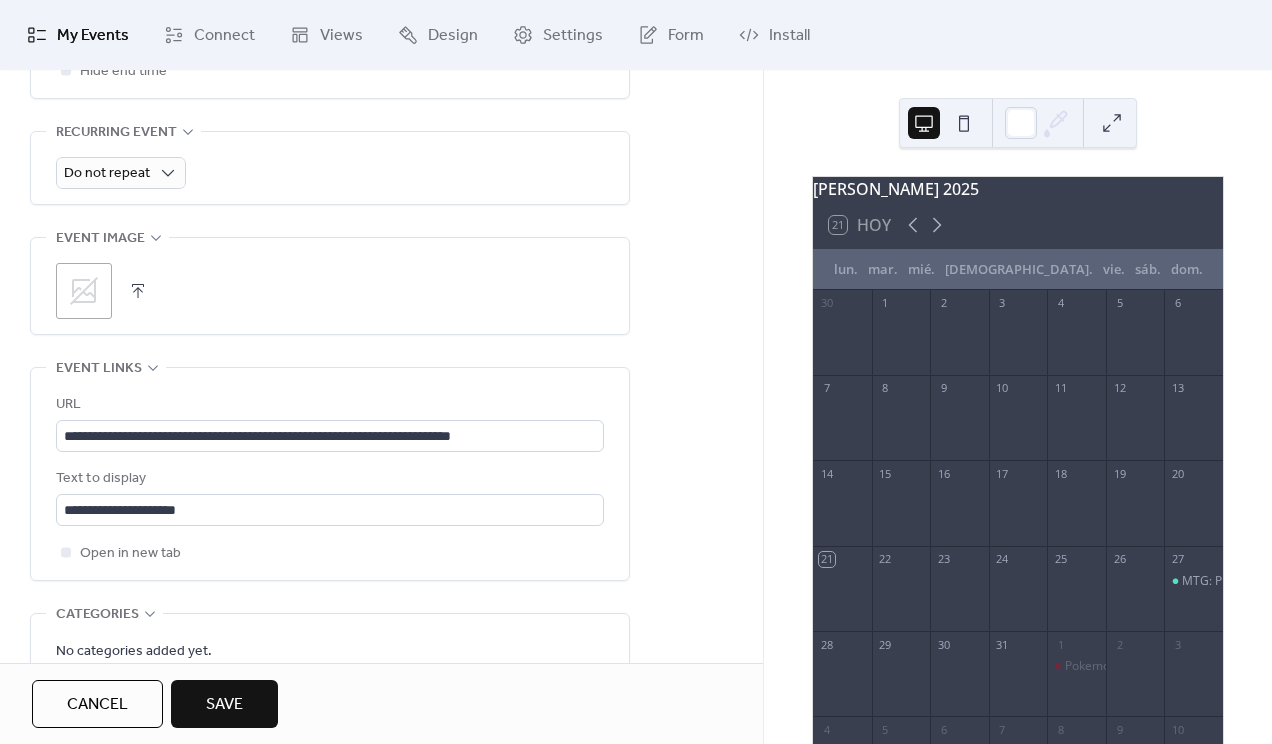 scroll, scrollTop: 909, scrollLeft: 0, axis: vertical 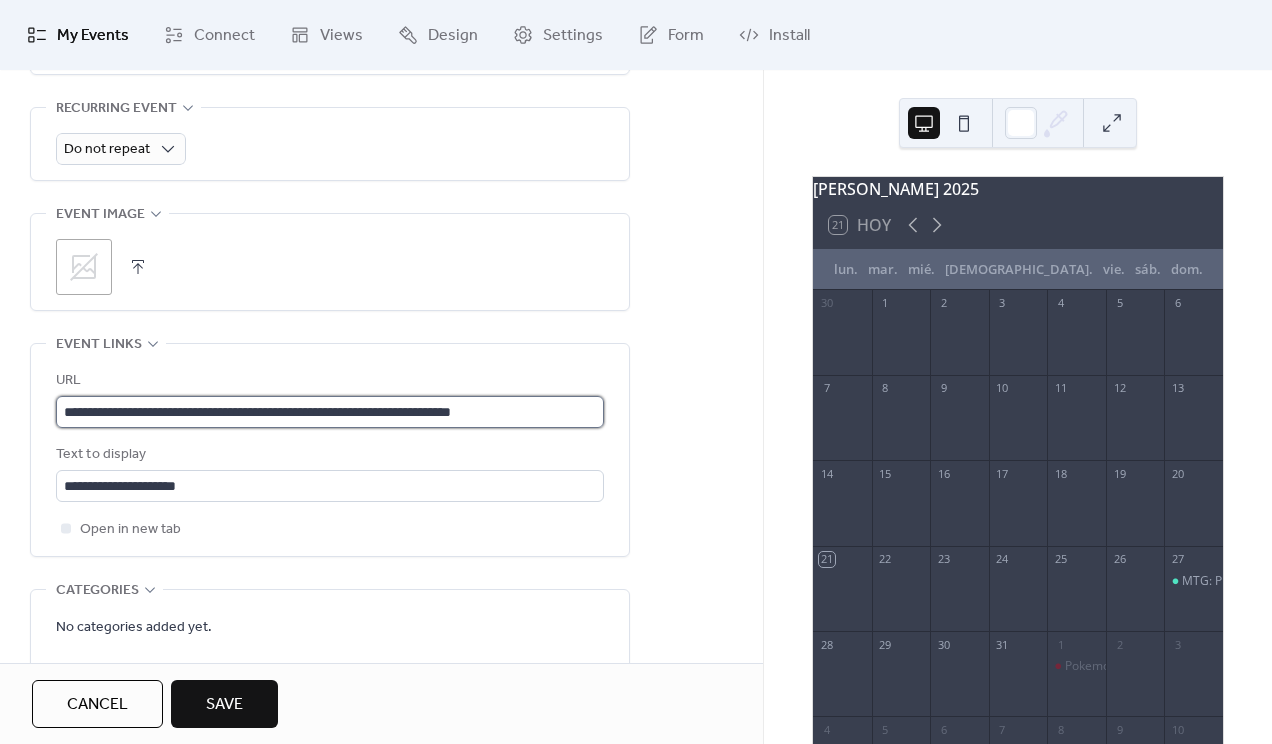 click on "**********" at bounding box center [330, 412] 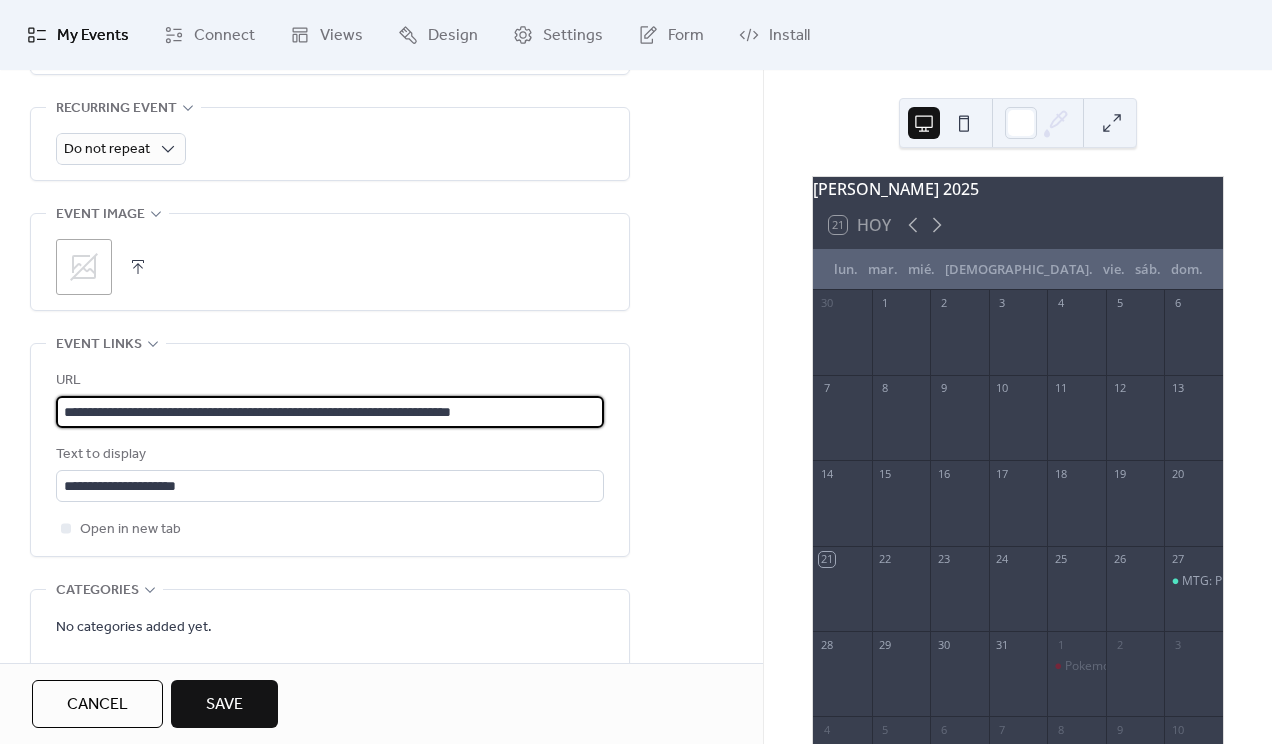 paste on "**********" 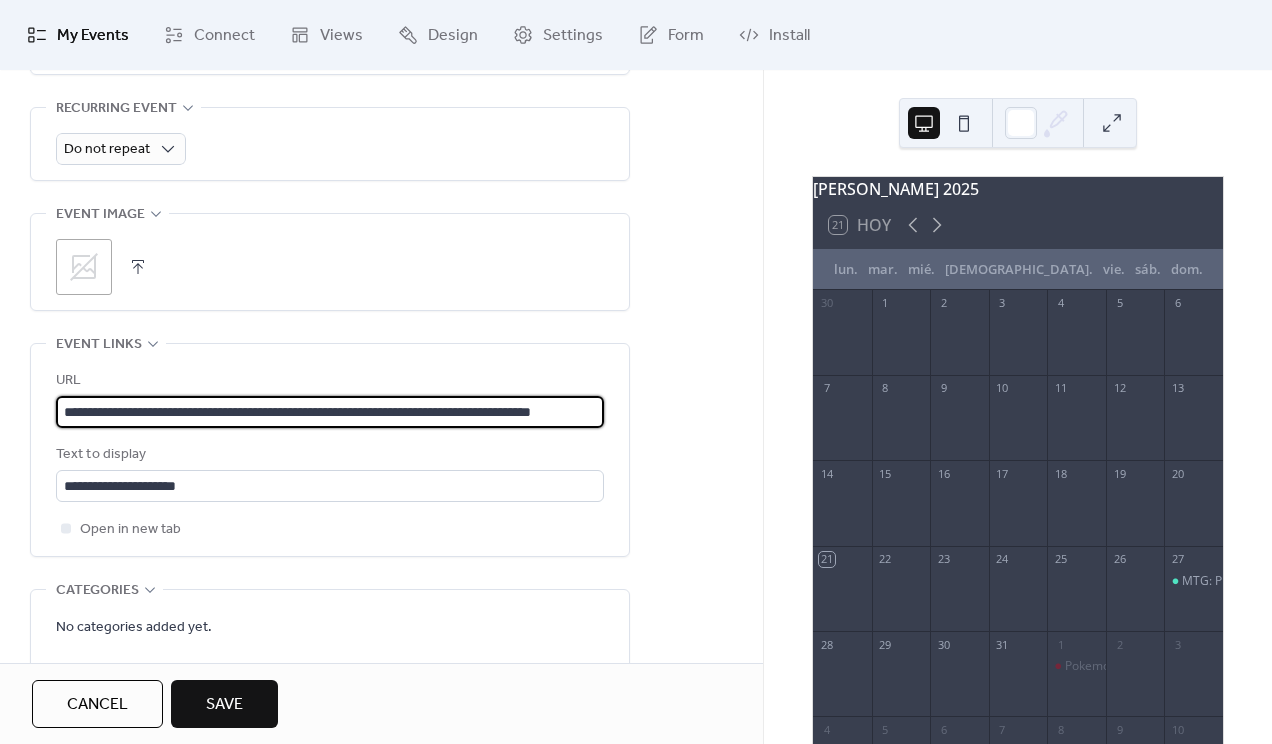 scroll, scrollTop: 0, scrollLeft: 63, axis: horizontal 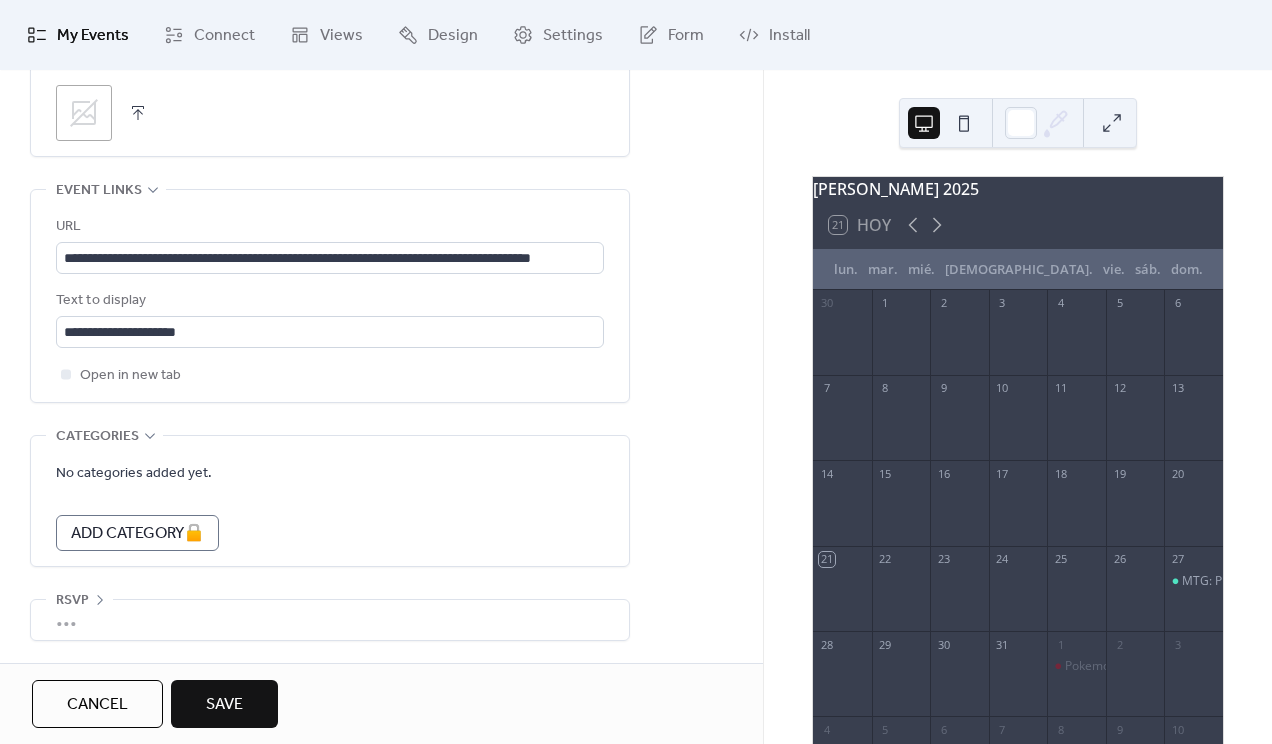click on "Save" at bounding box center (224, 704) 